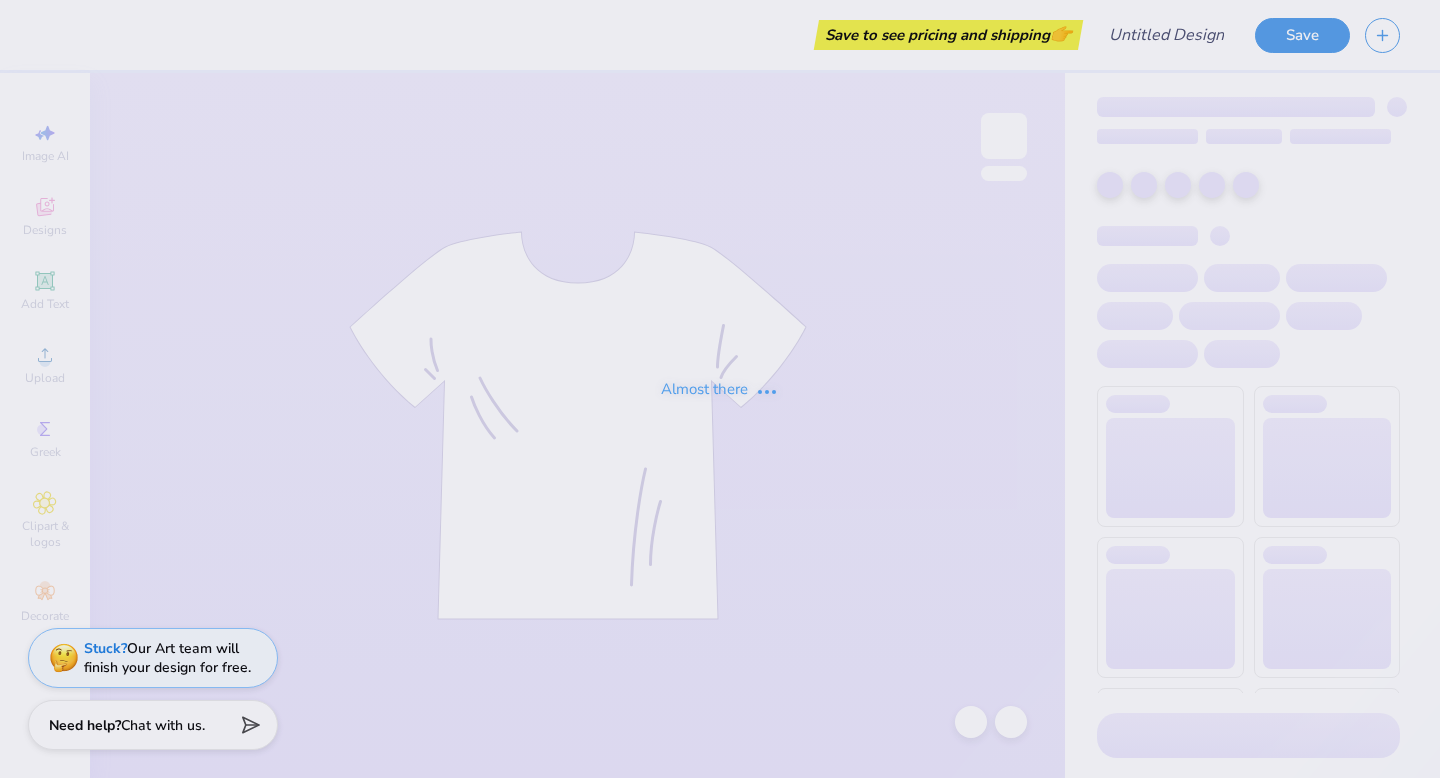 scroll, scrollTop: 0, scrollLeft: 0, axis: both 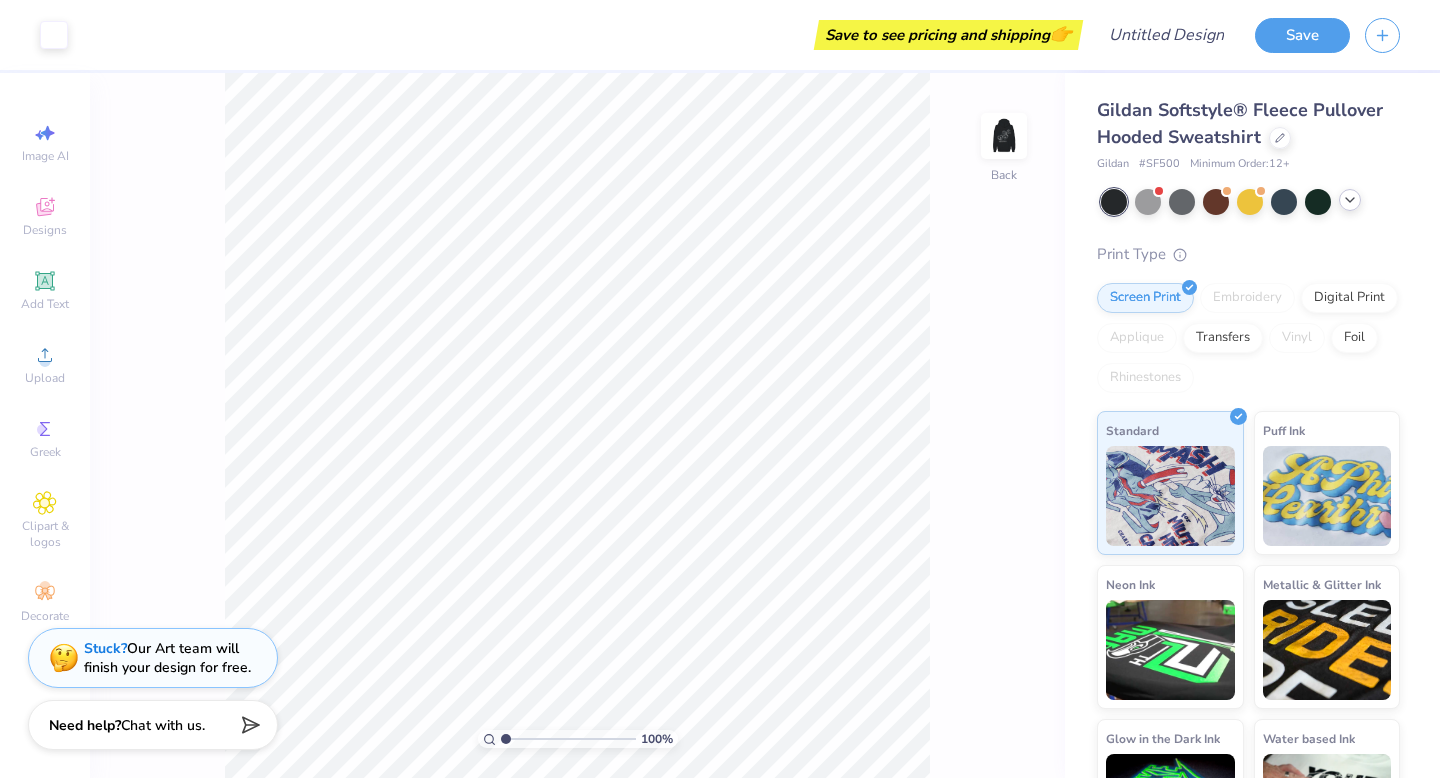 click 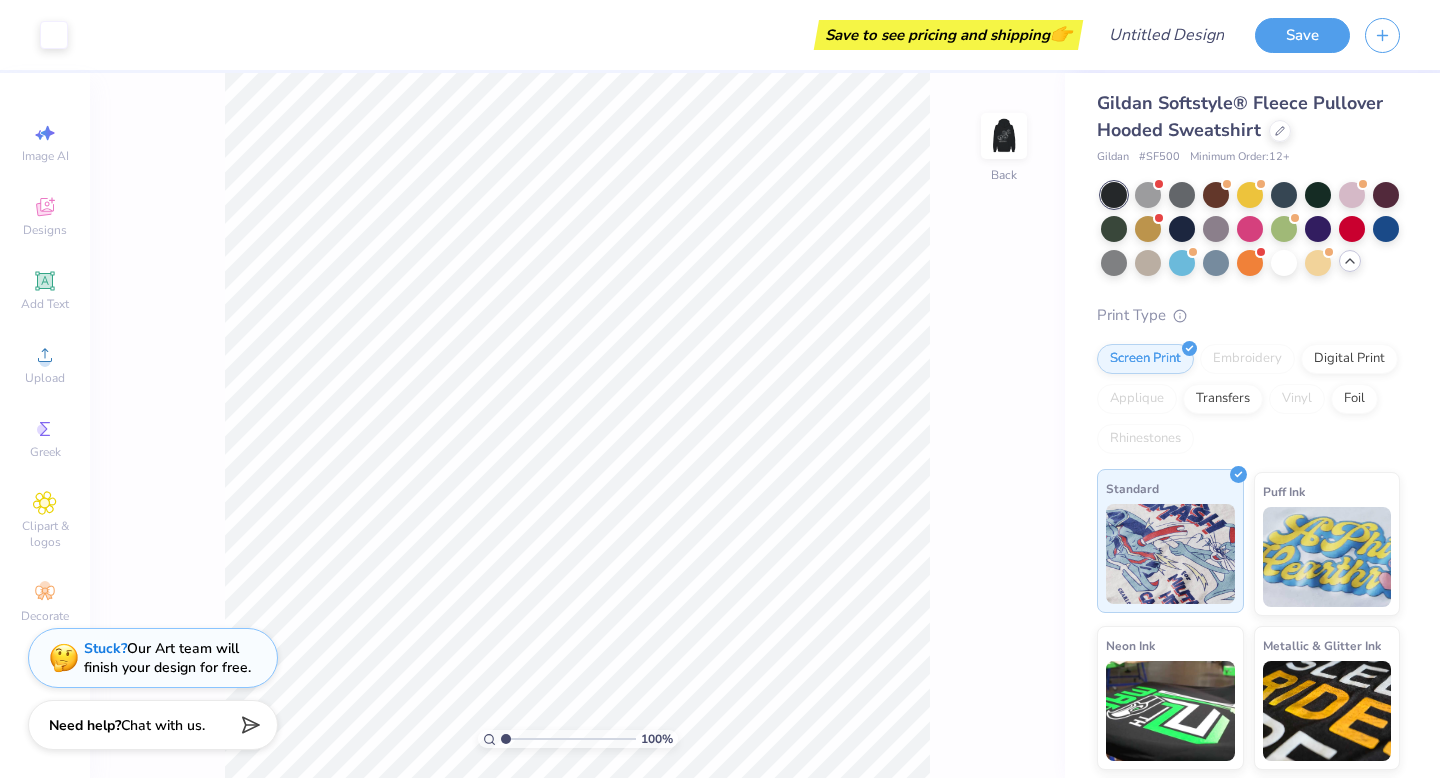 scroll, scrollTop: 0, scrollLeft: 0, axis: both 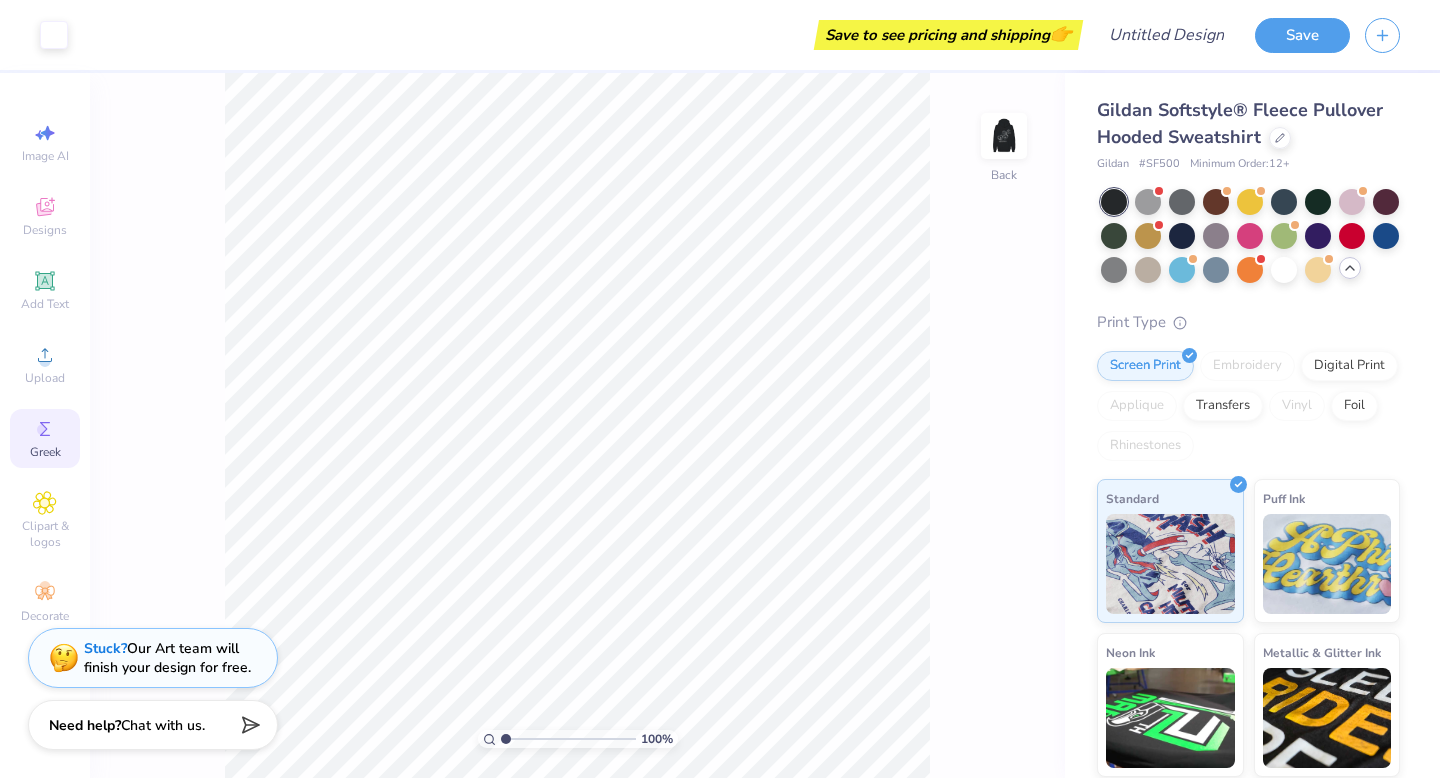 click on "Greek" at bounding box center (45, 438) 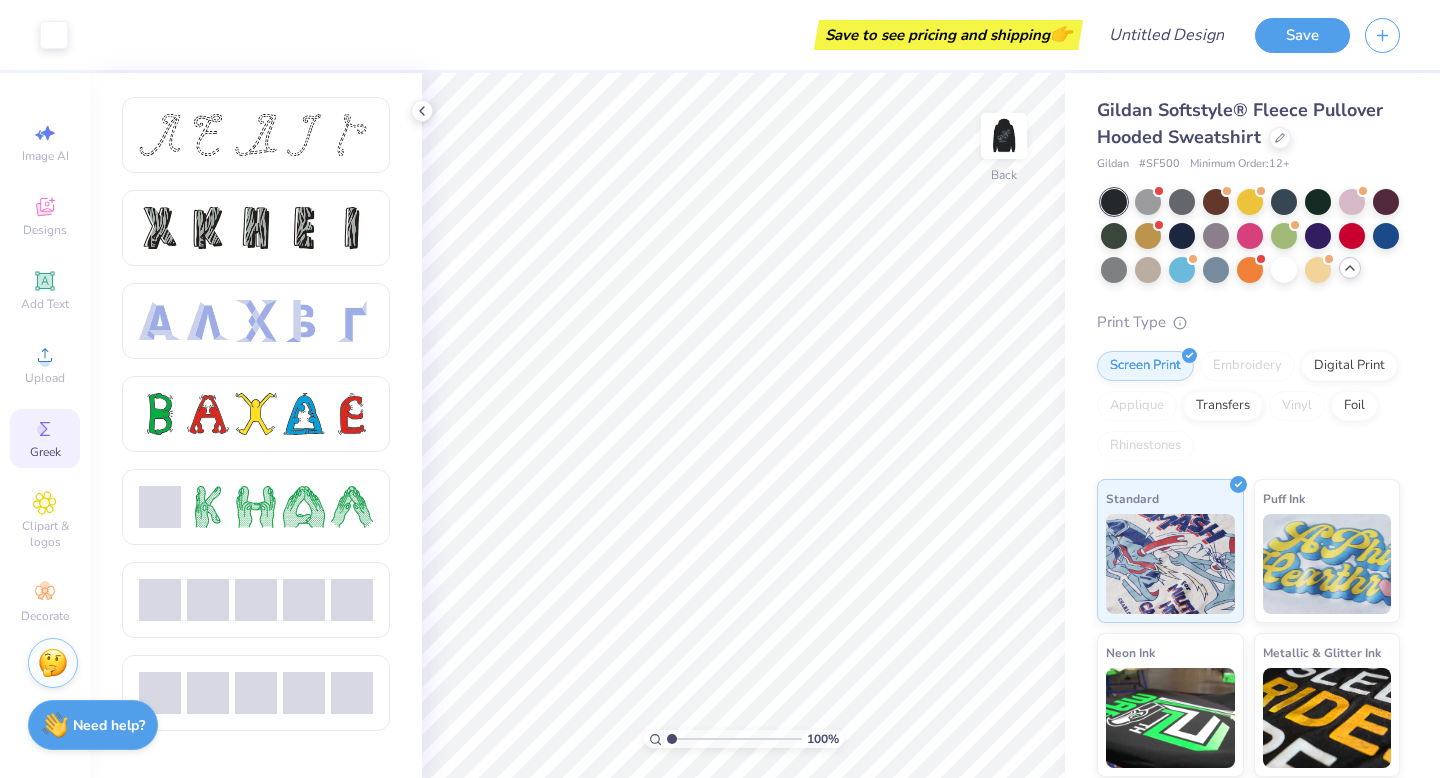 click on "Greek" at bounding box center (45, 438) 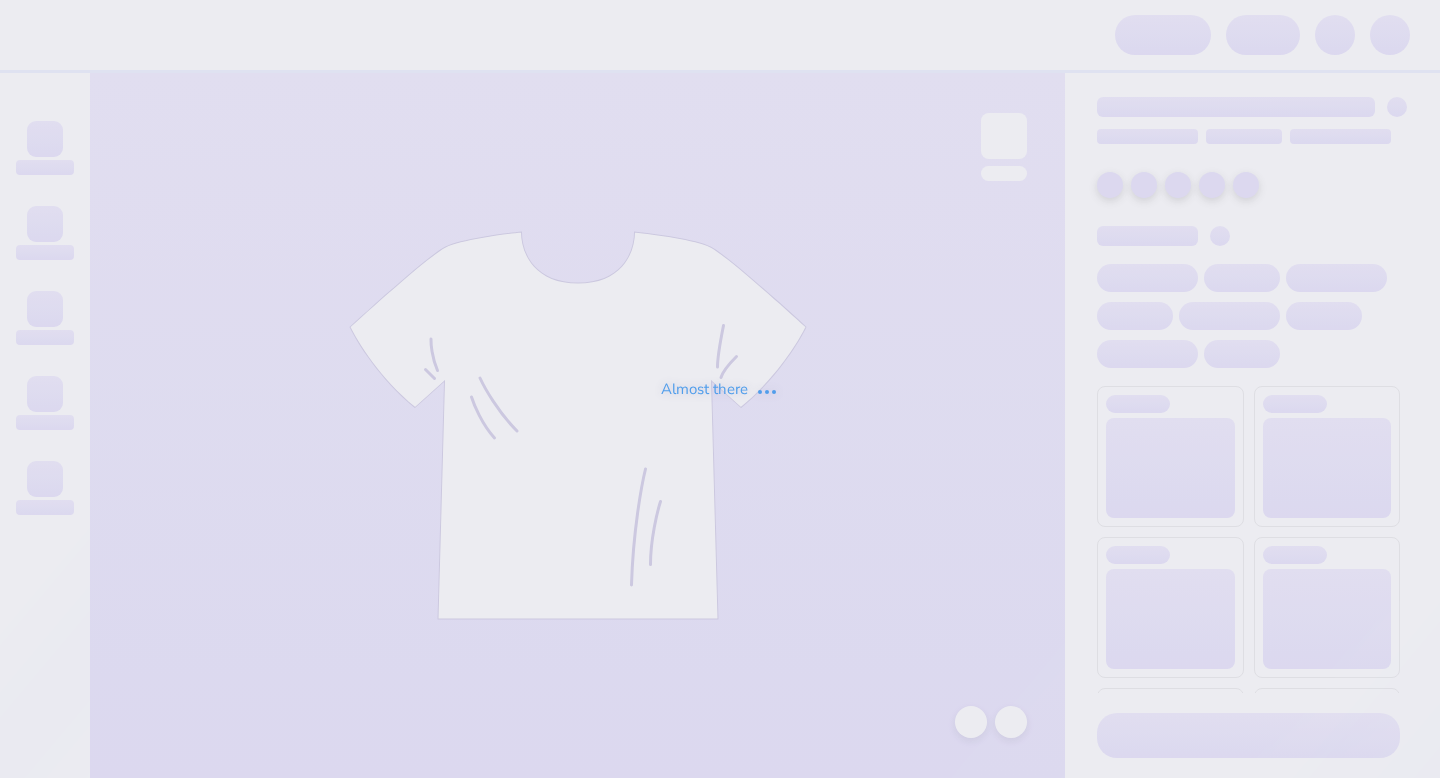 scroll, scrollTop: 0, scrollLeft: 0, axis: both 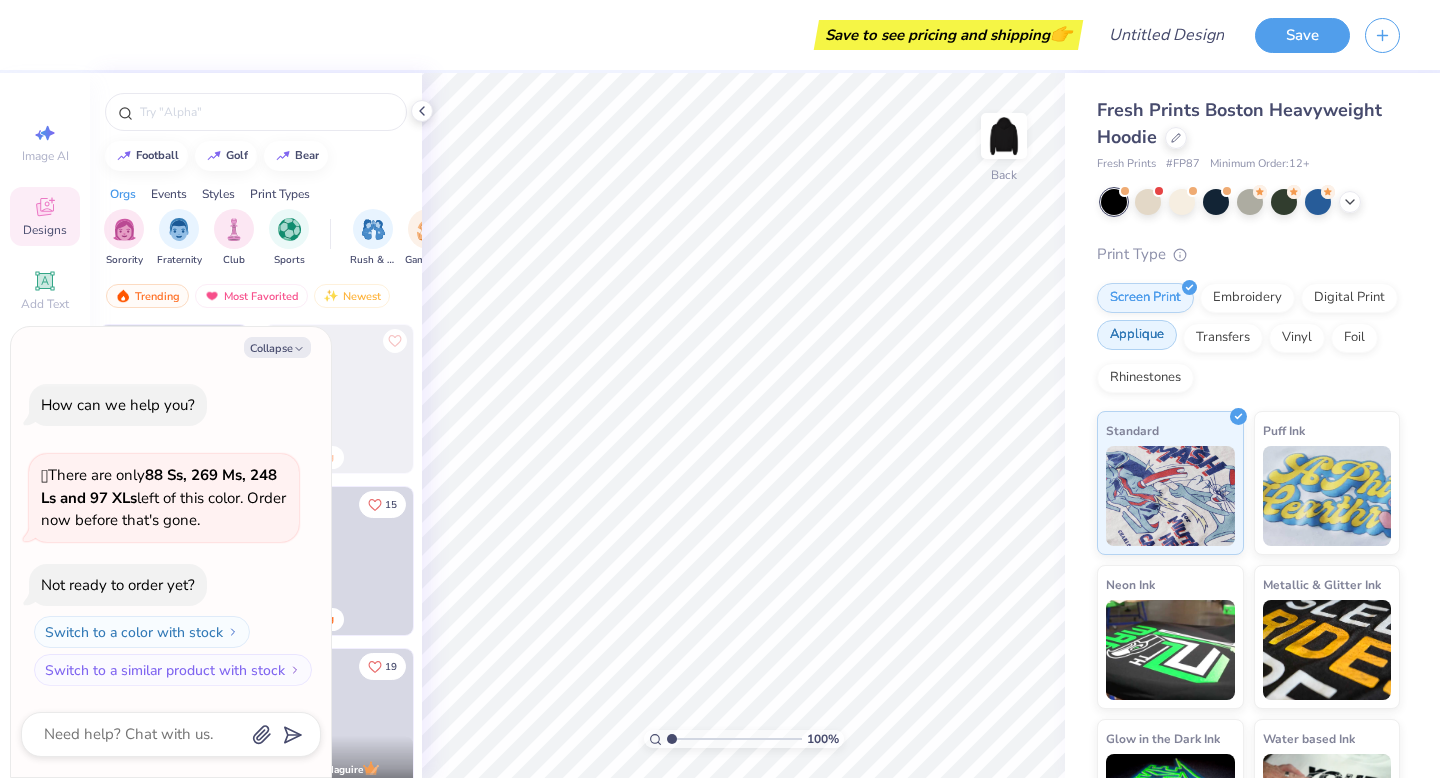 click on "Applique" at bounding box center (1137, 335) 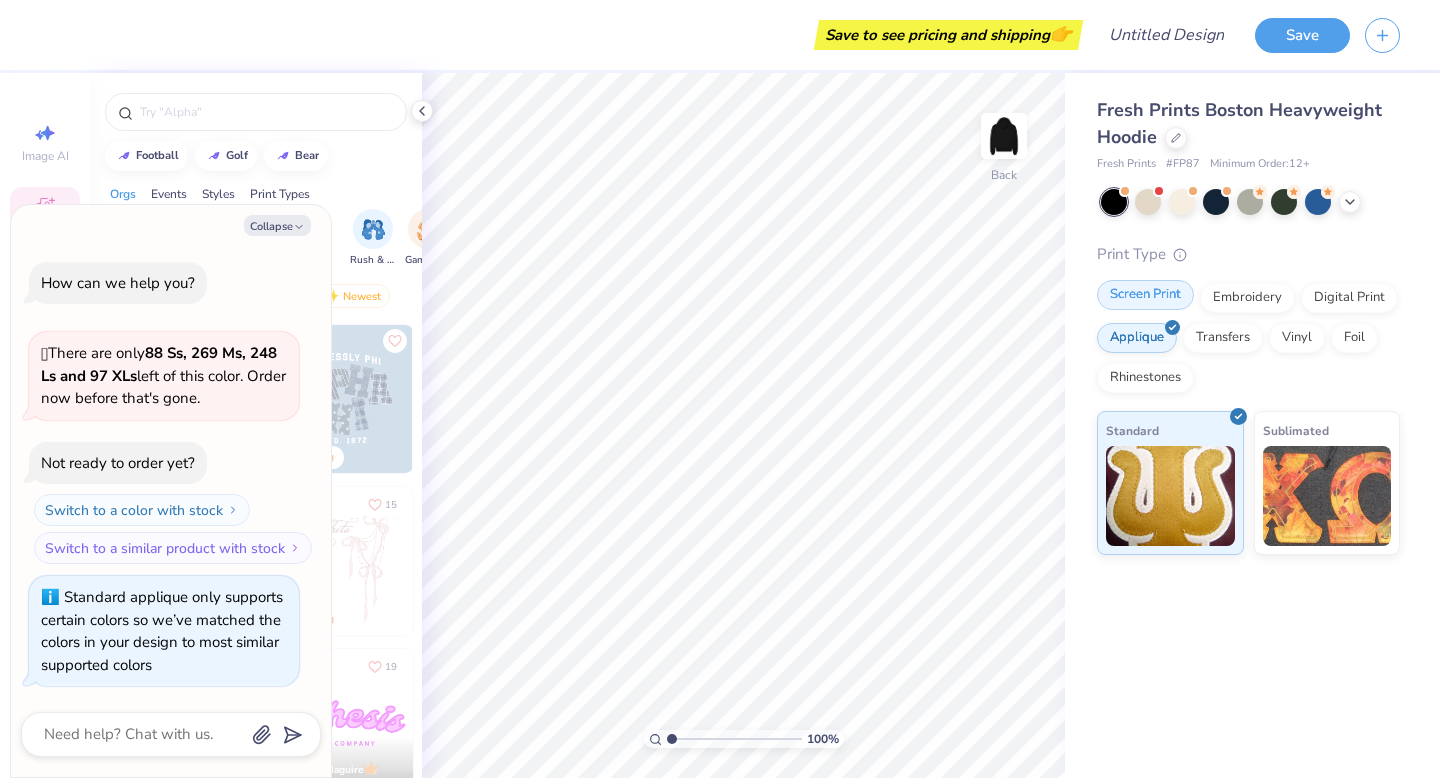 click on "Screen Print" at bounding box center [1145, 295] 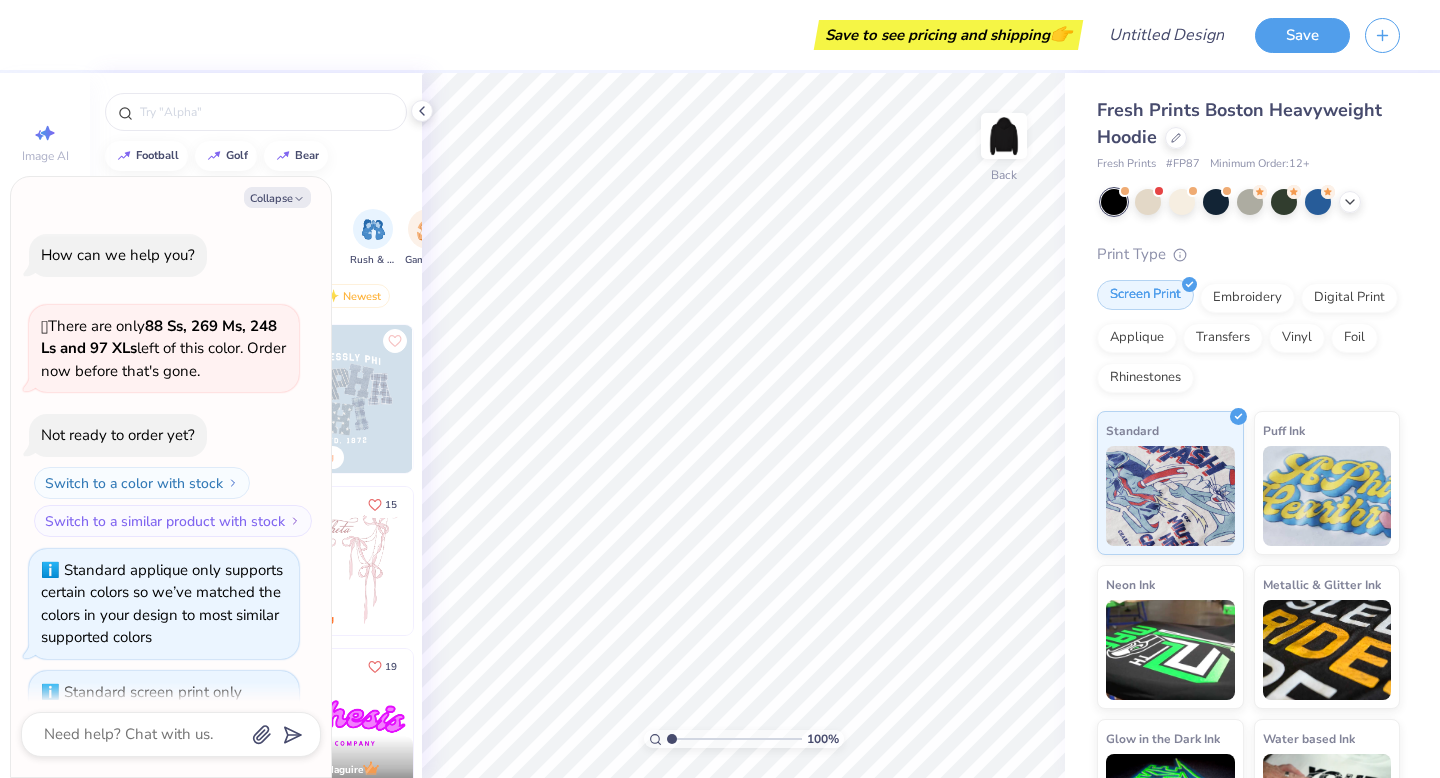 scroll, scrollTop: 94, scrollLeft: 0, axis: vertical 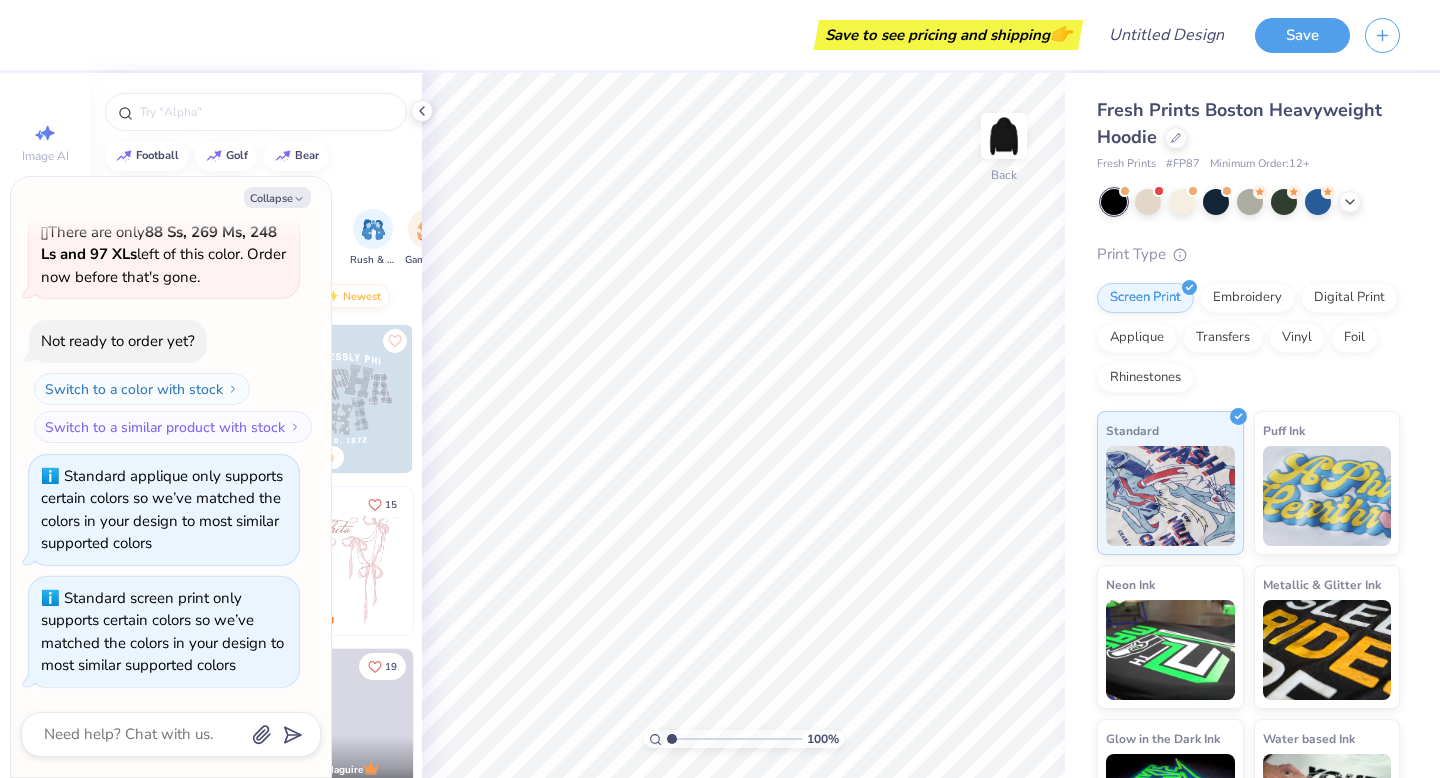 click on "Newest" at bounding box center (352, 296) 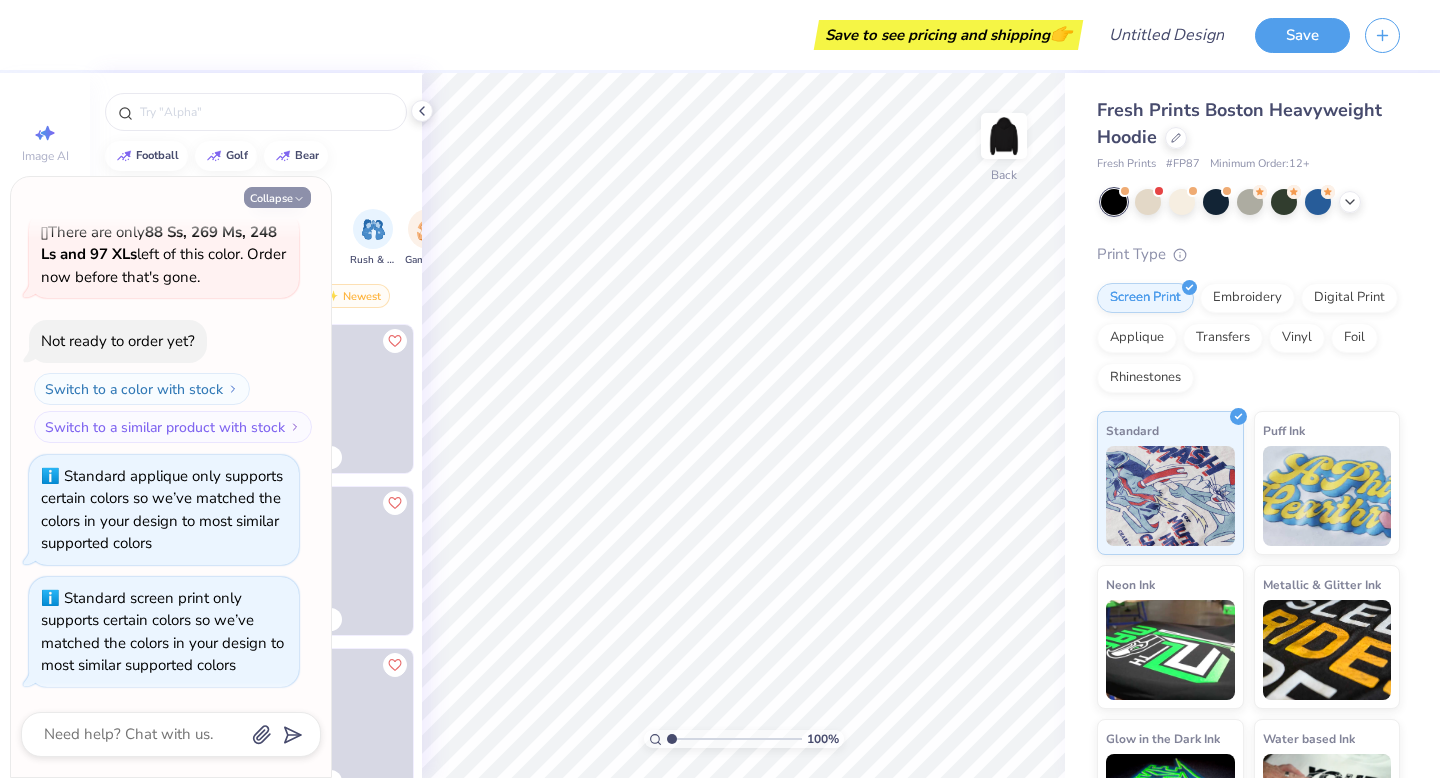click on "Collapse" at bounding box center (277, 197) 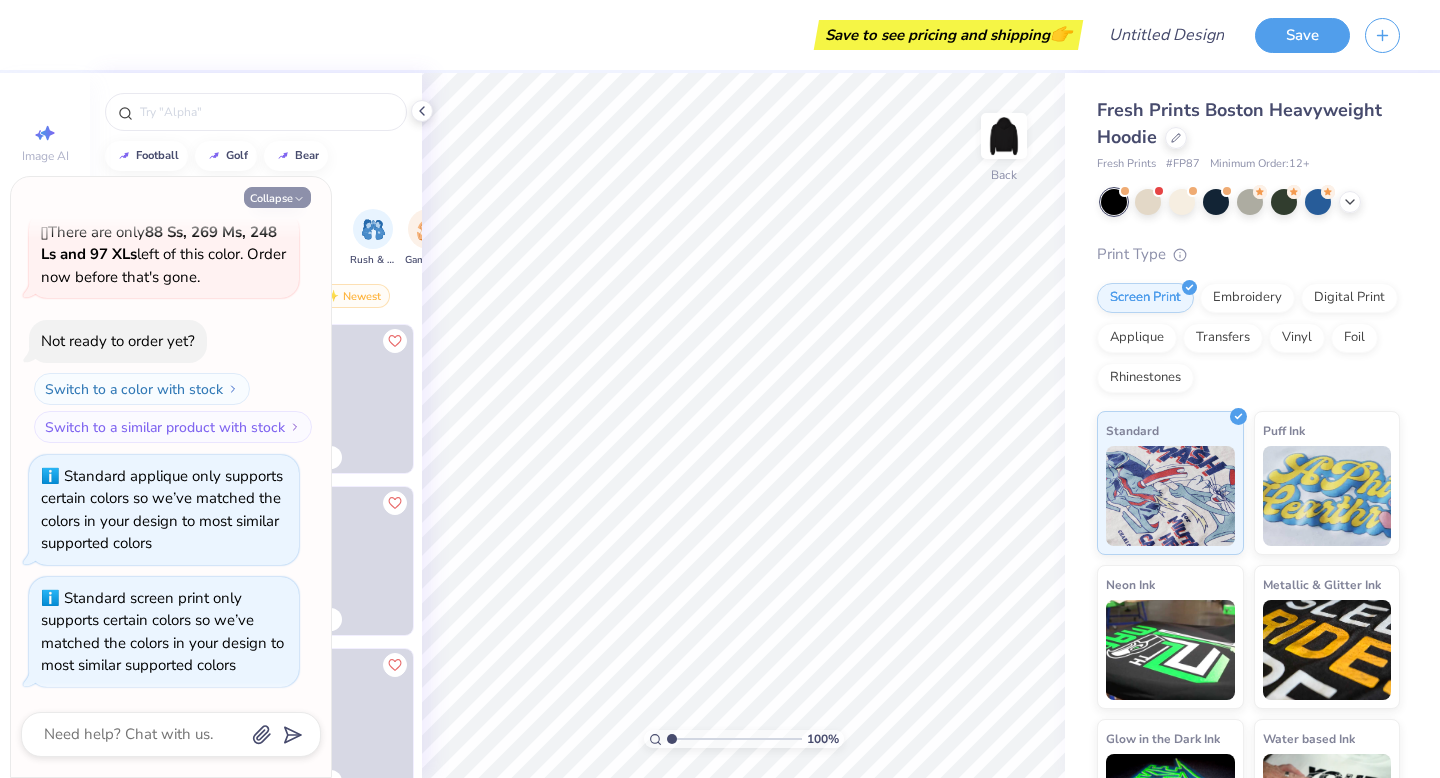 type on "x" 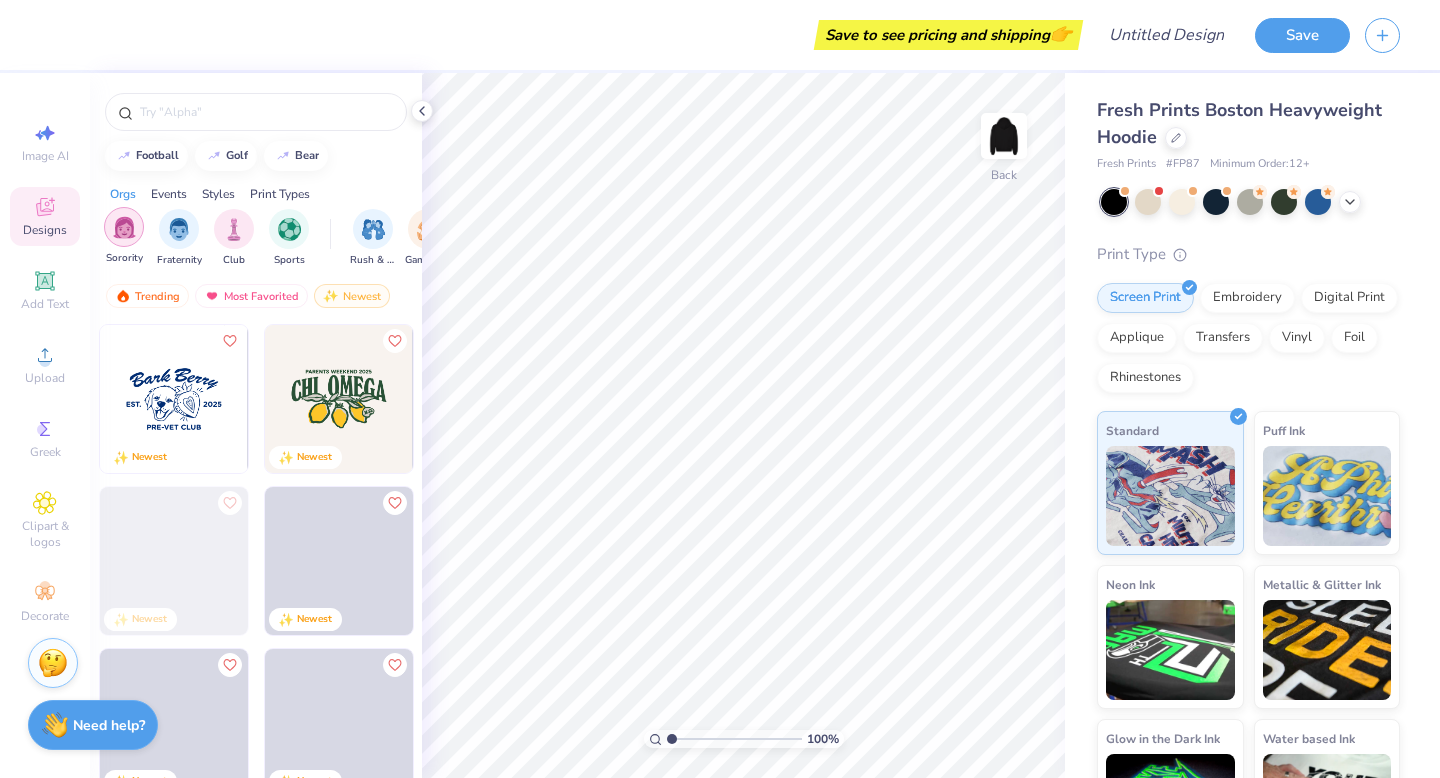 click at bounding box center (124, 227) 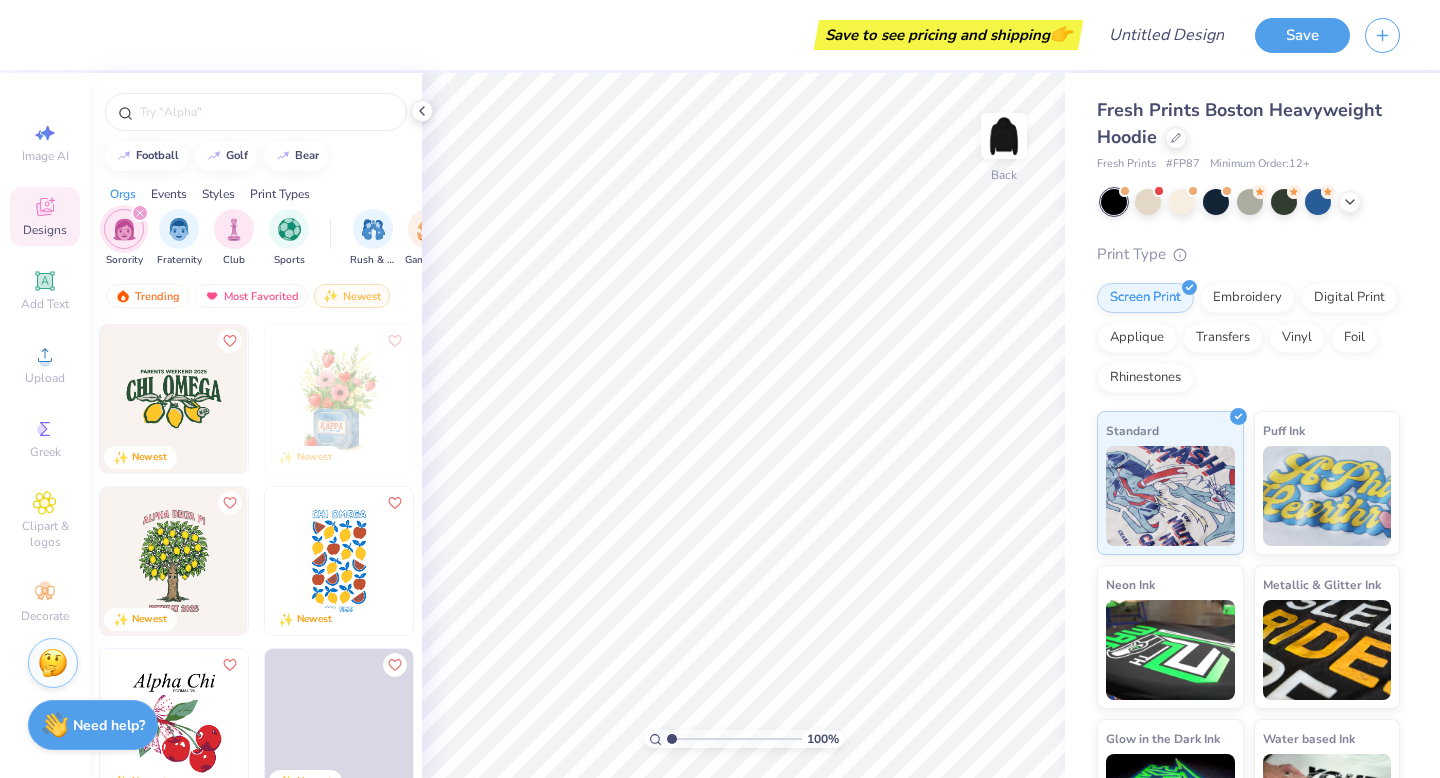 click at bounding box center [174, 399] 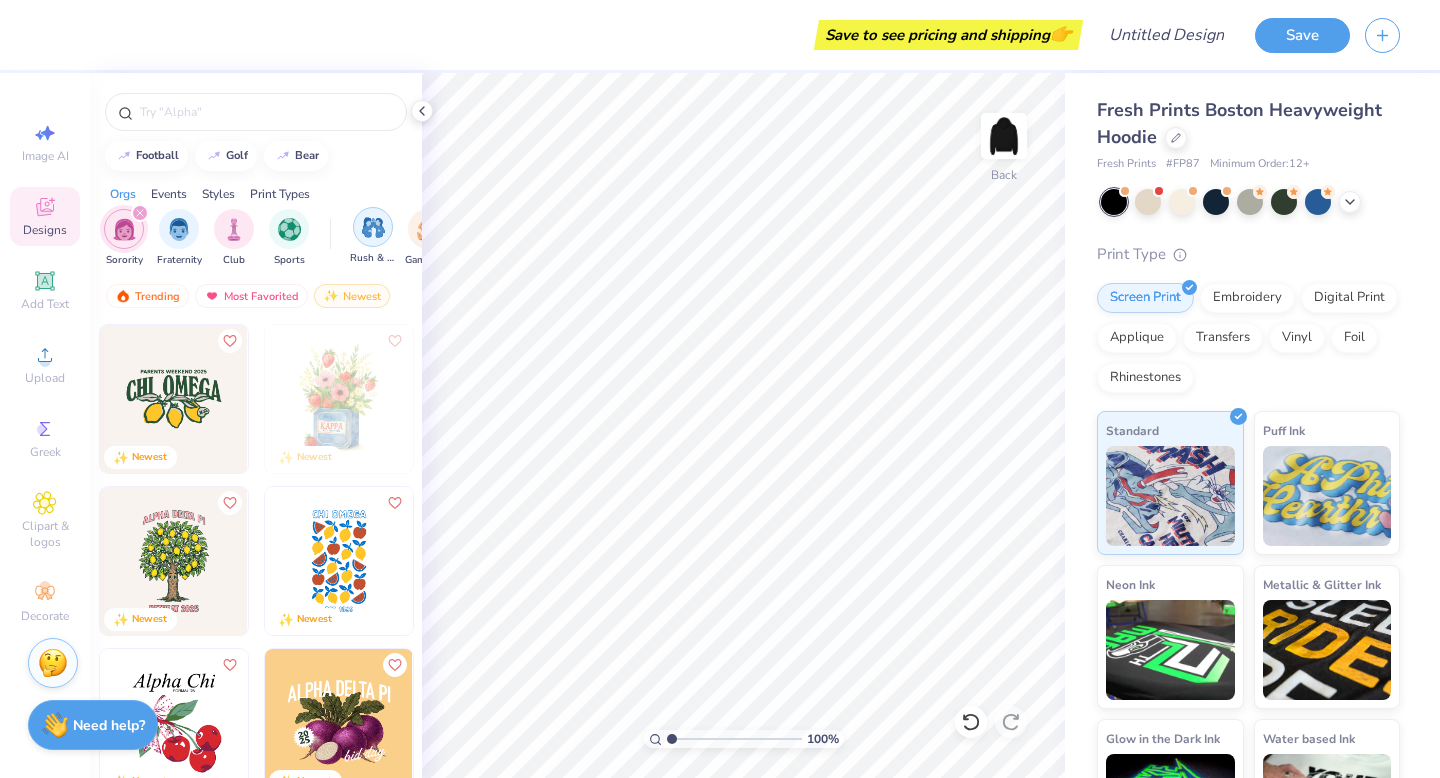 click at bounding box center (373, 227) 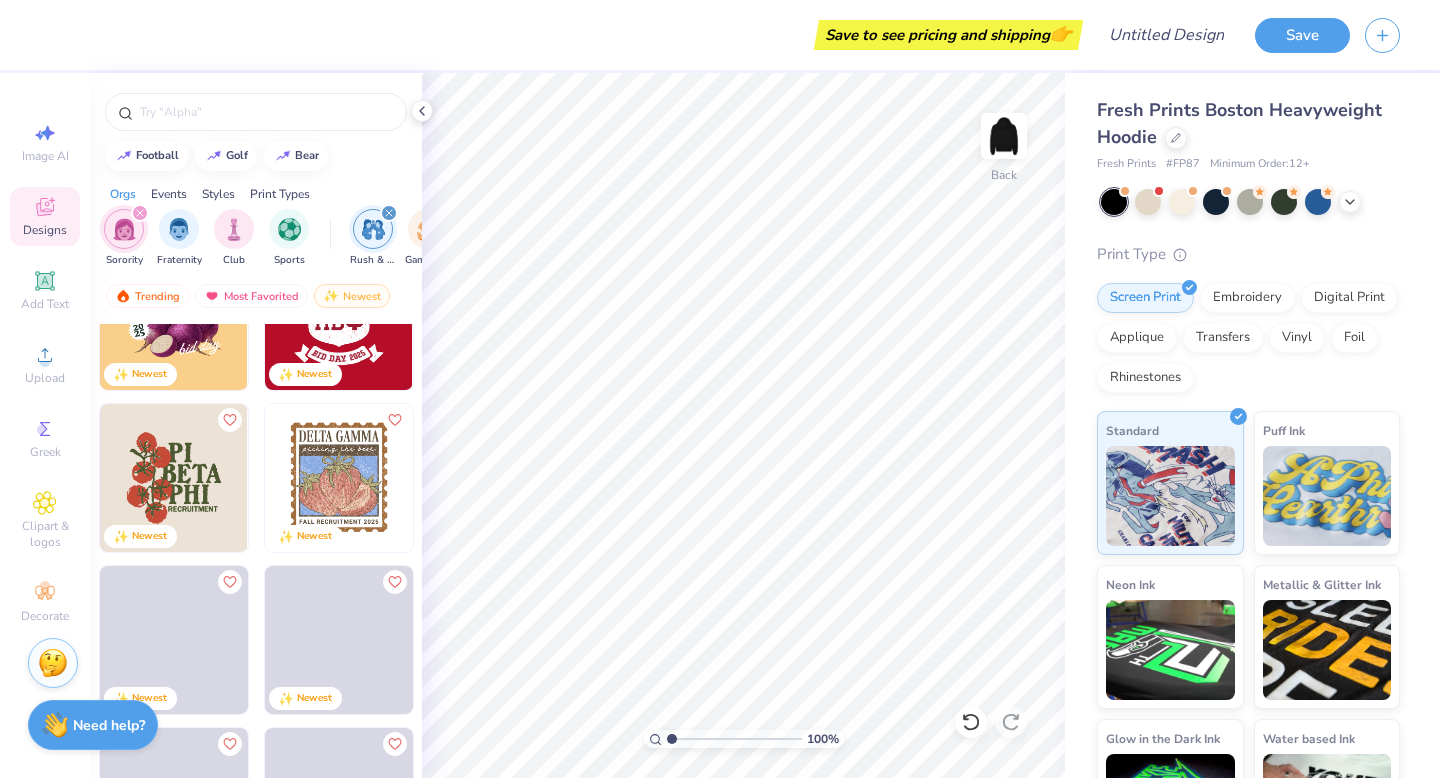 scroll, scrollTop: 0, scrollLeft: 0, axis: both 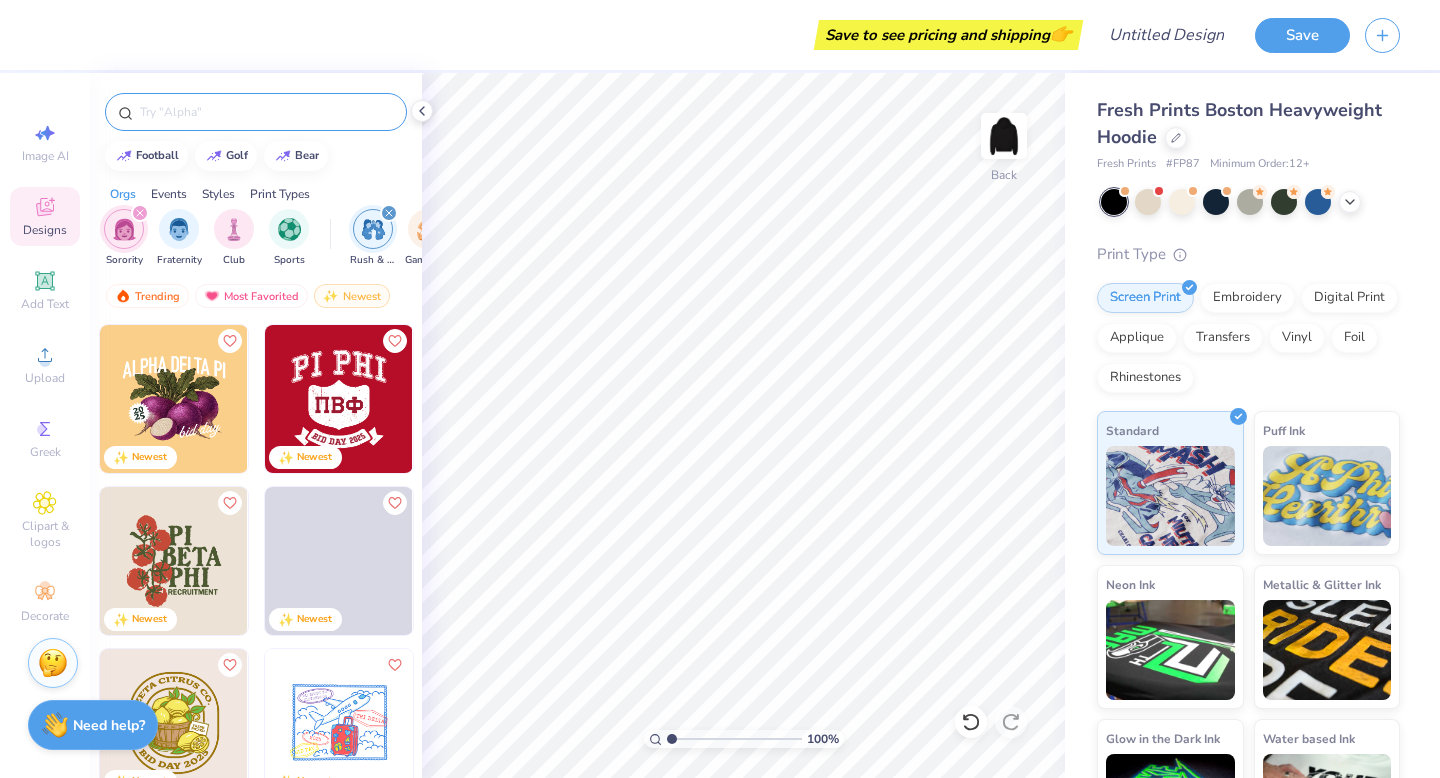 click at bounding box center [256, 112] 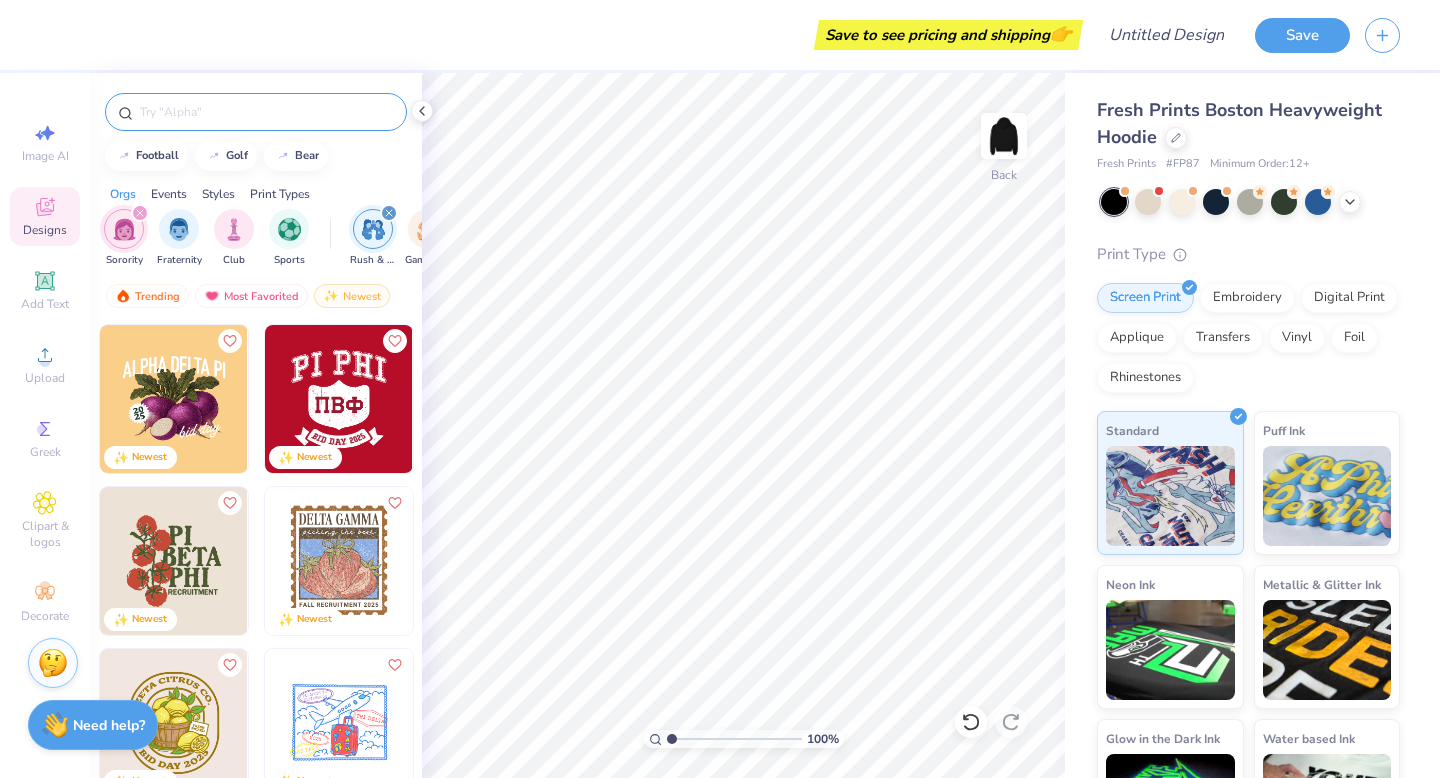 click at bounding box center [266, 112] 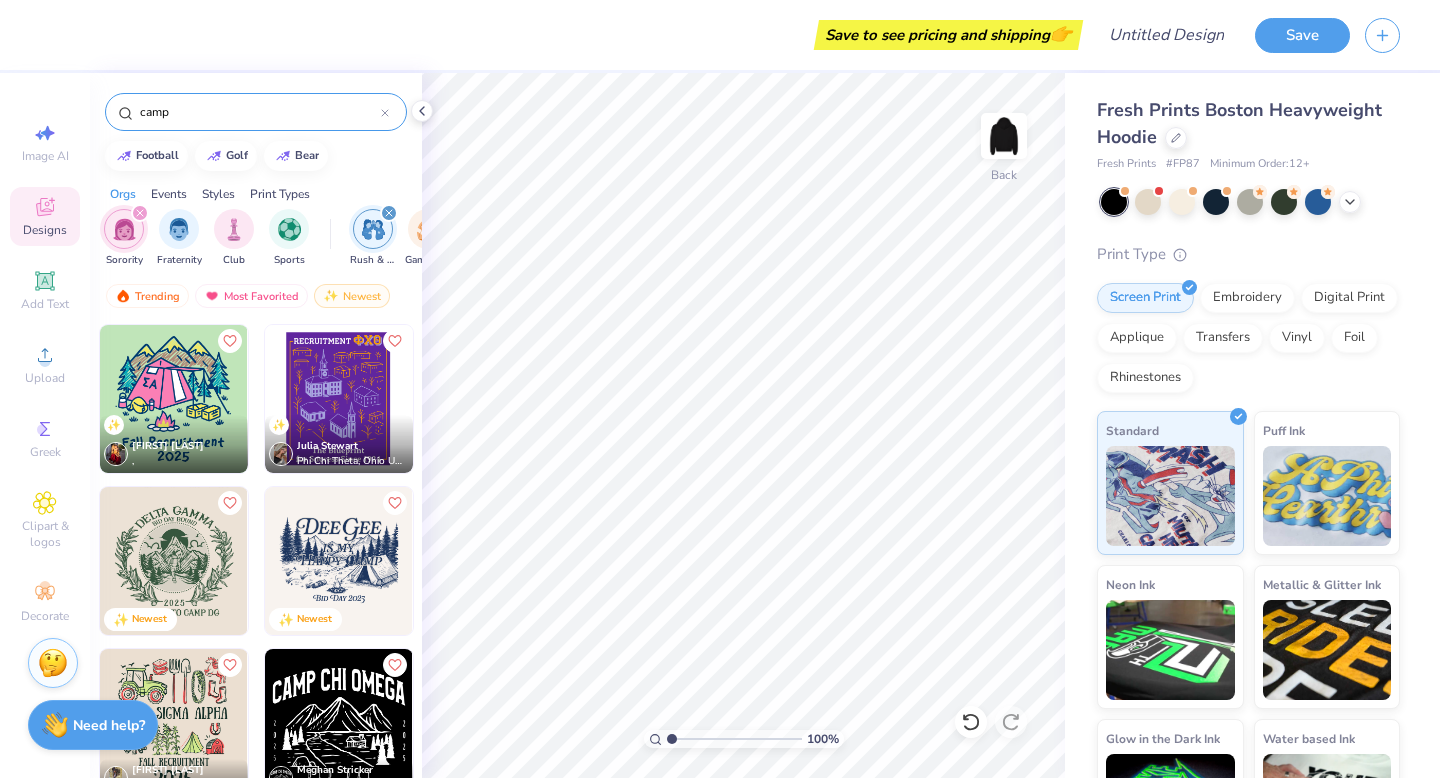 type on "camp" 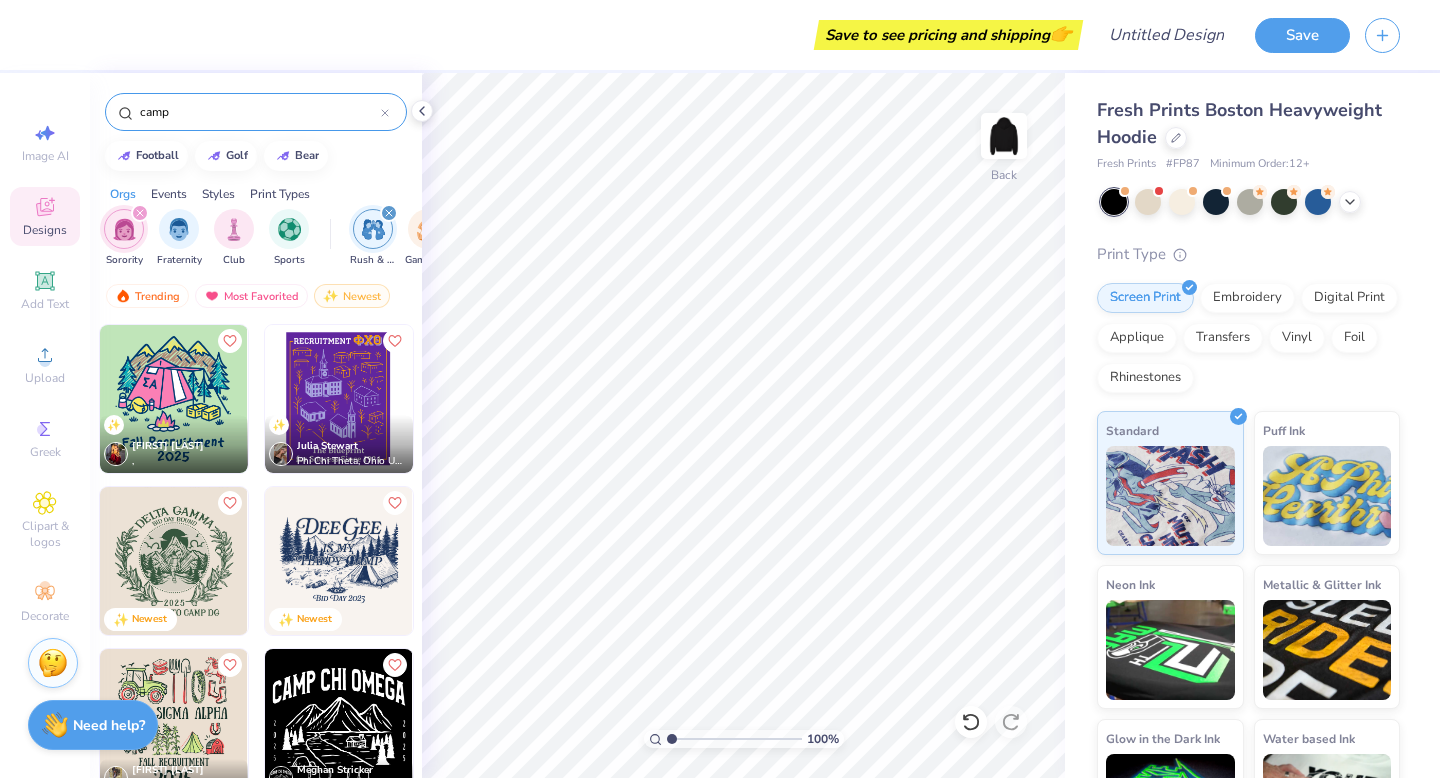 click 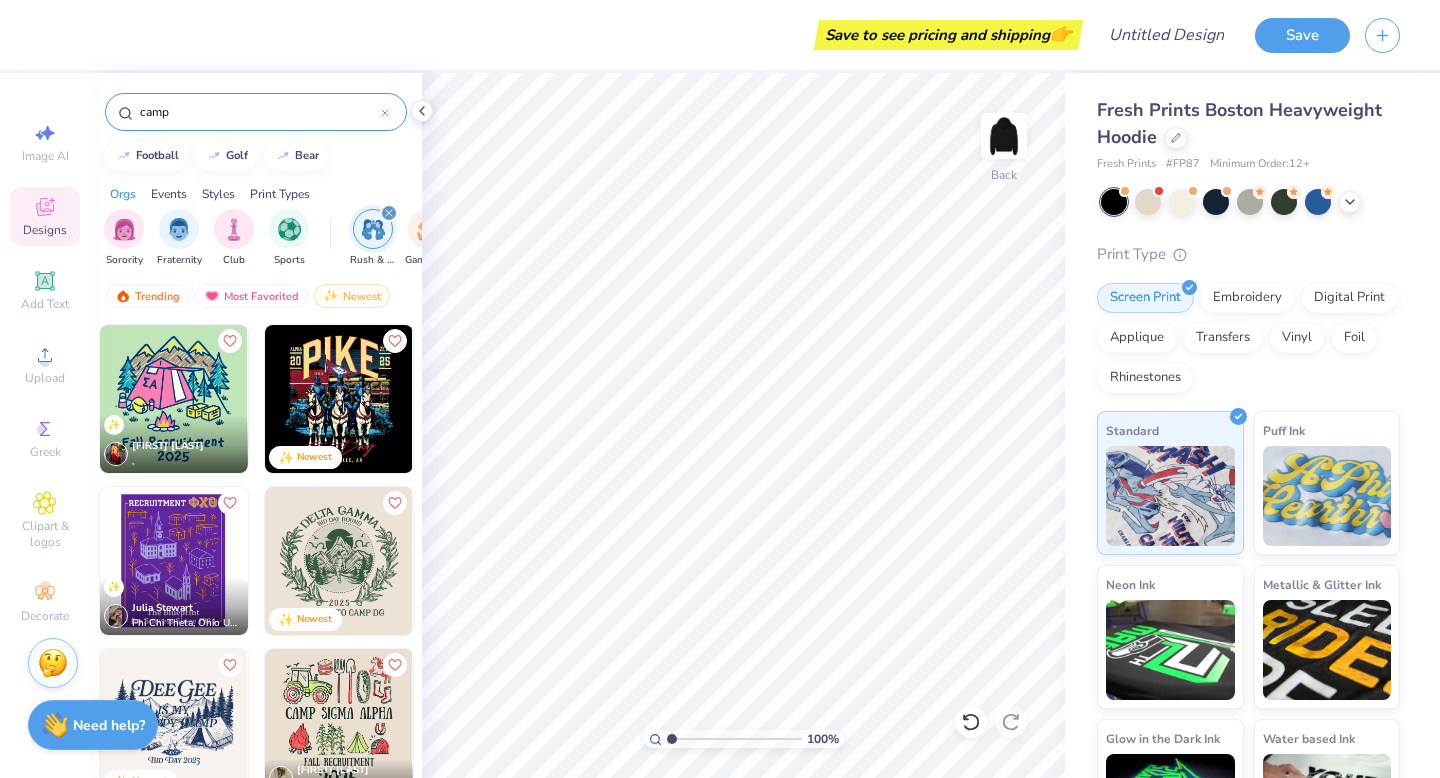 click 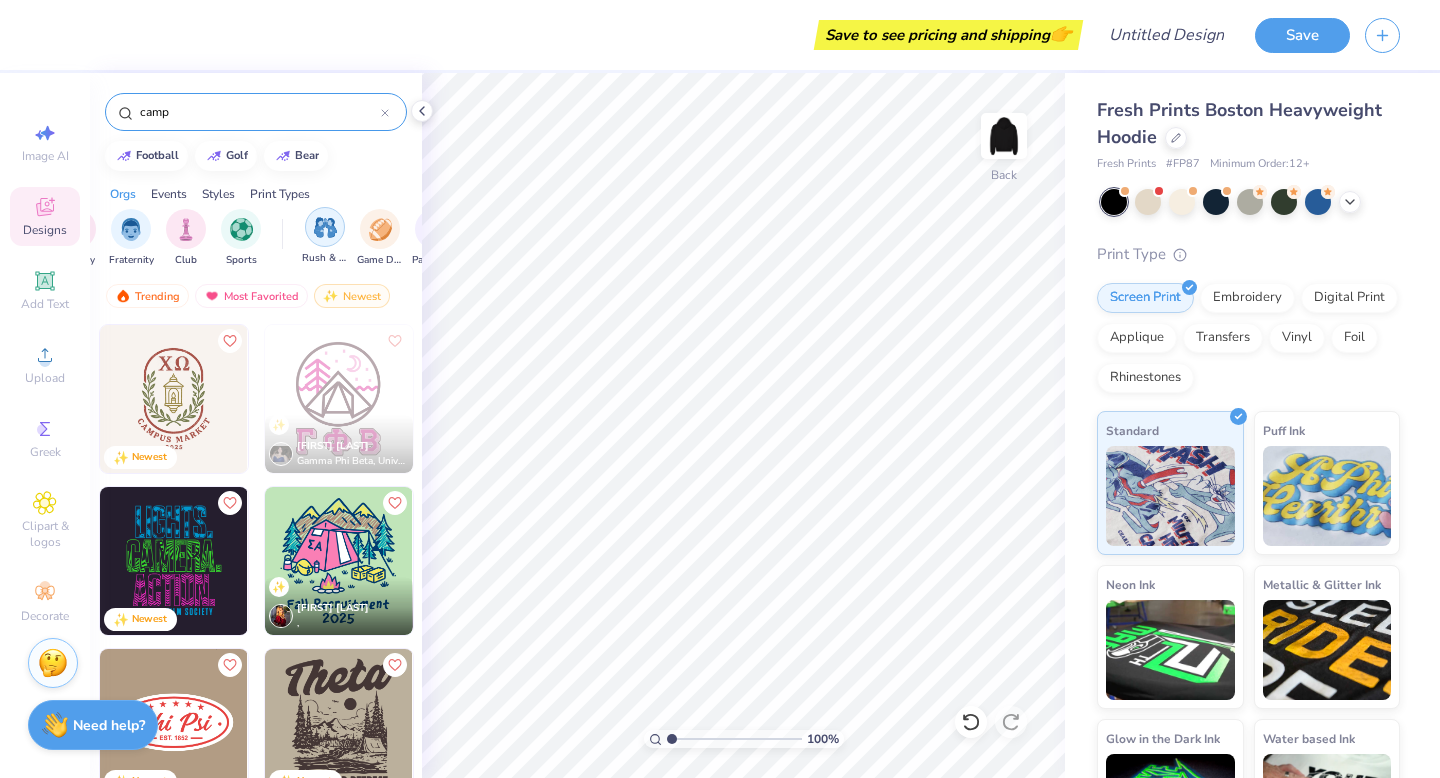 scroll, scrollTop: 0, scrollLeft: 0, axis: both 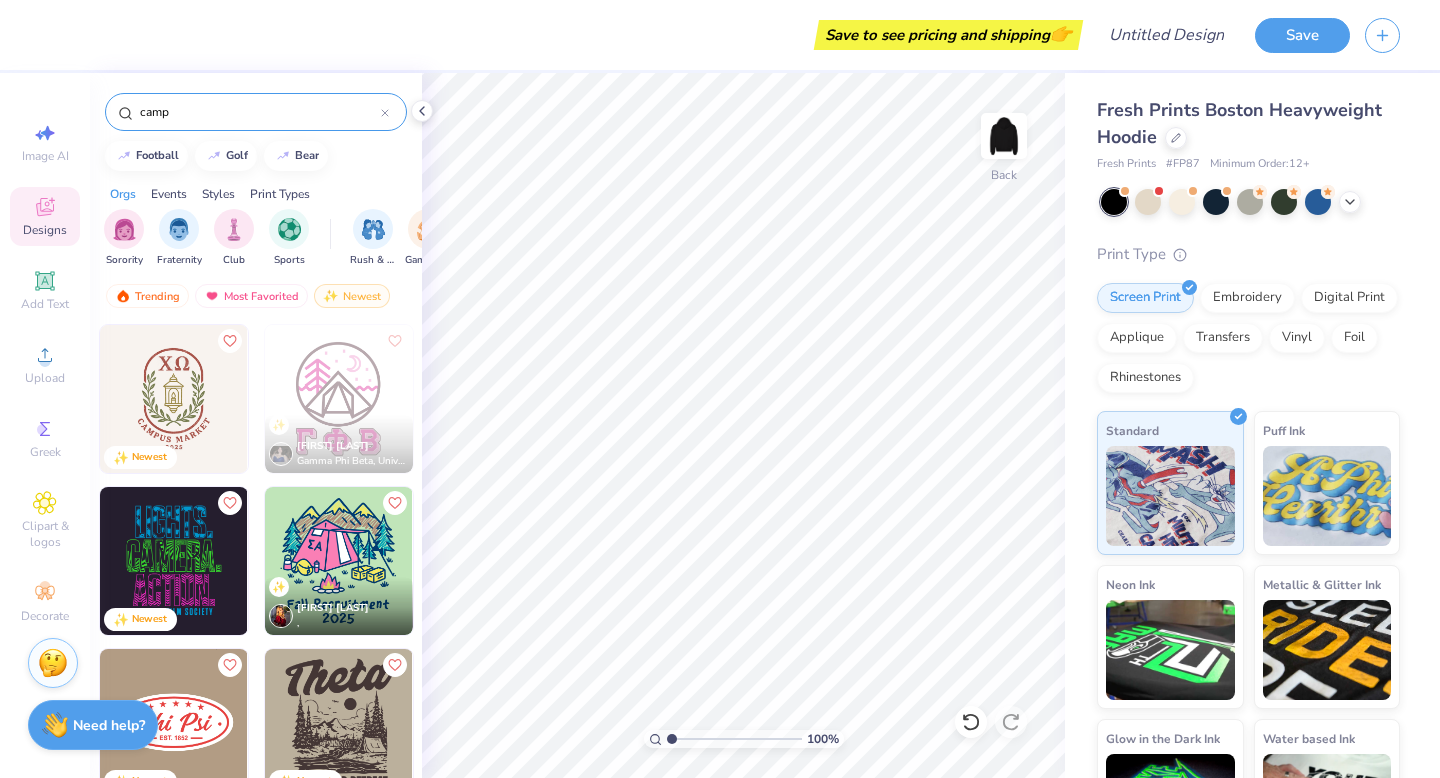 click on "camp" at bounding box center (256, 107) 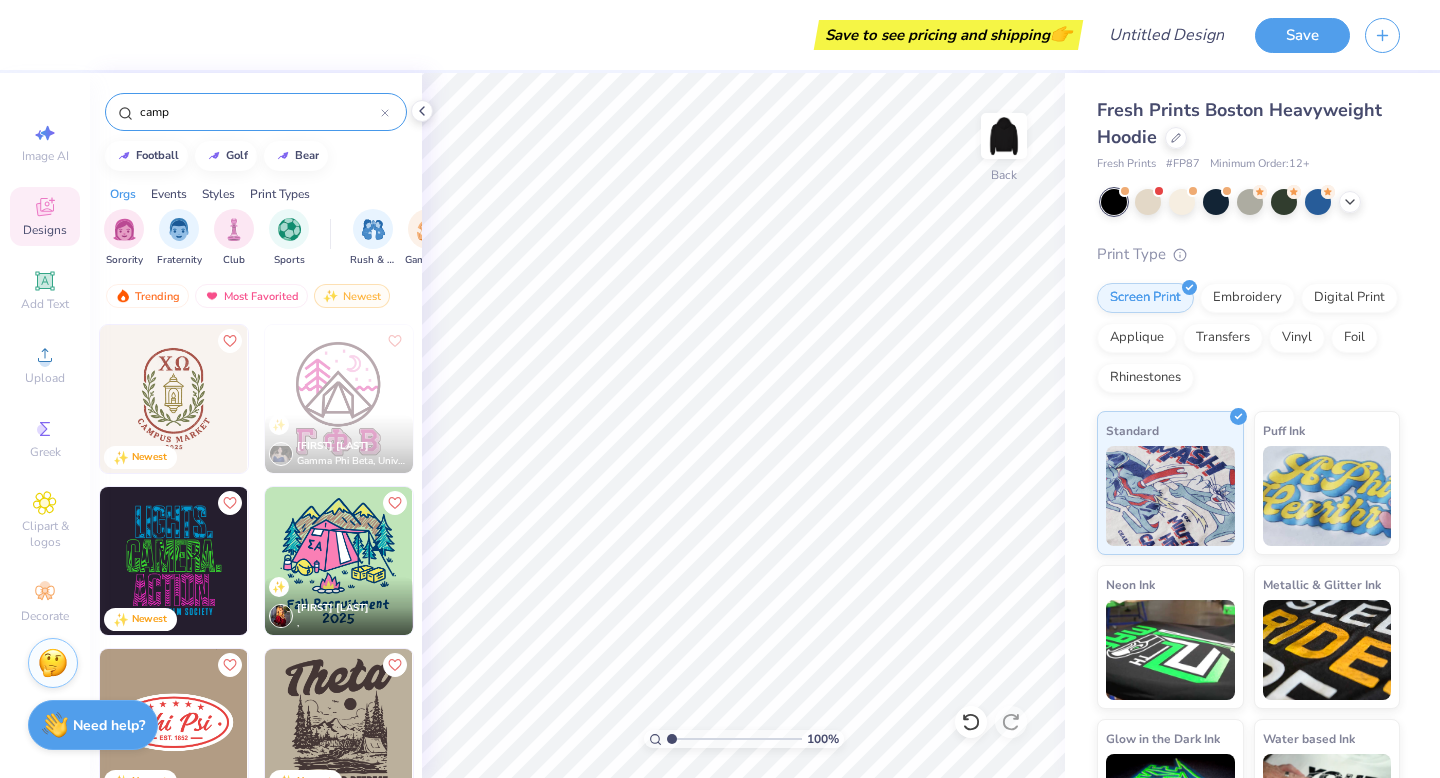 click on "camp" at bounding box center (256, 112) 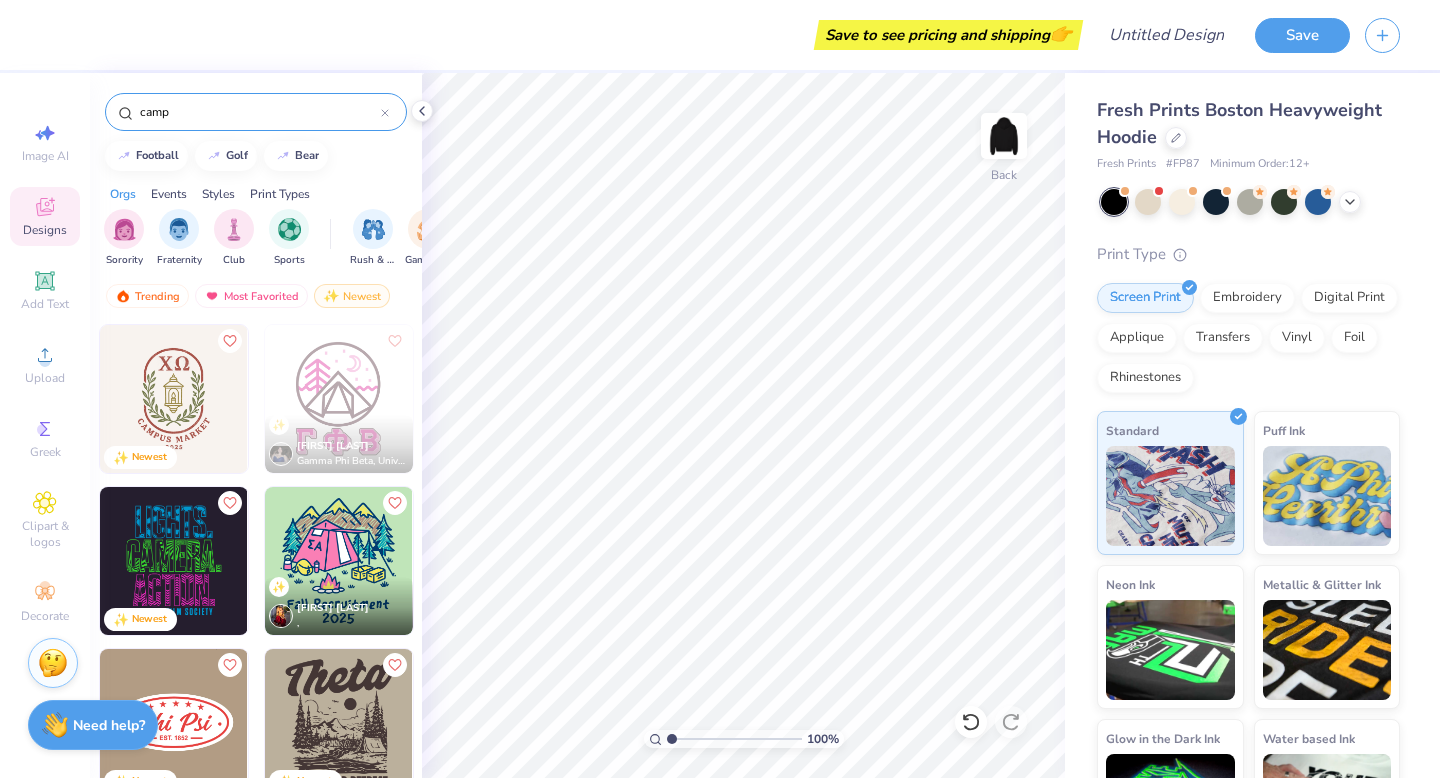 click on "camp" at bounding box center (256, 112) 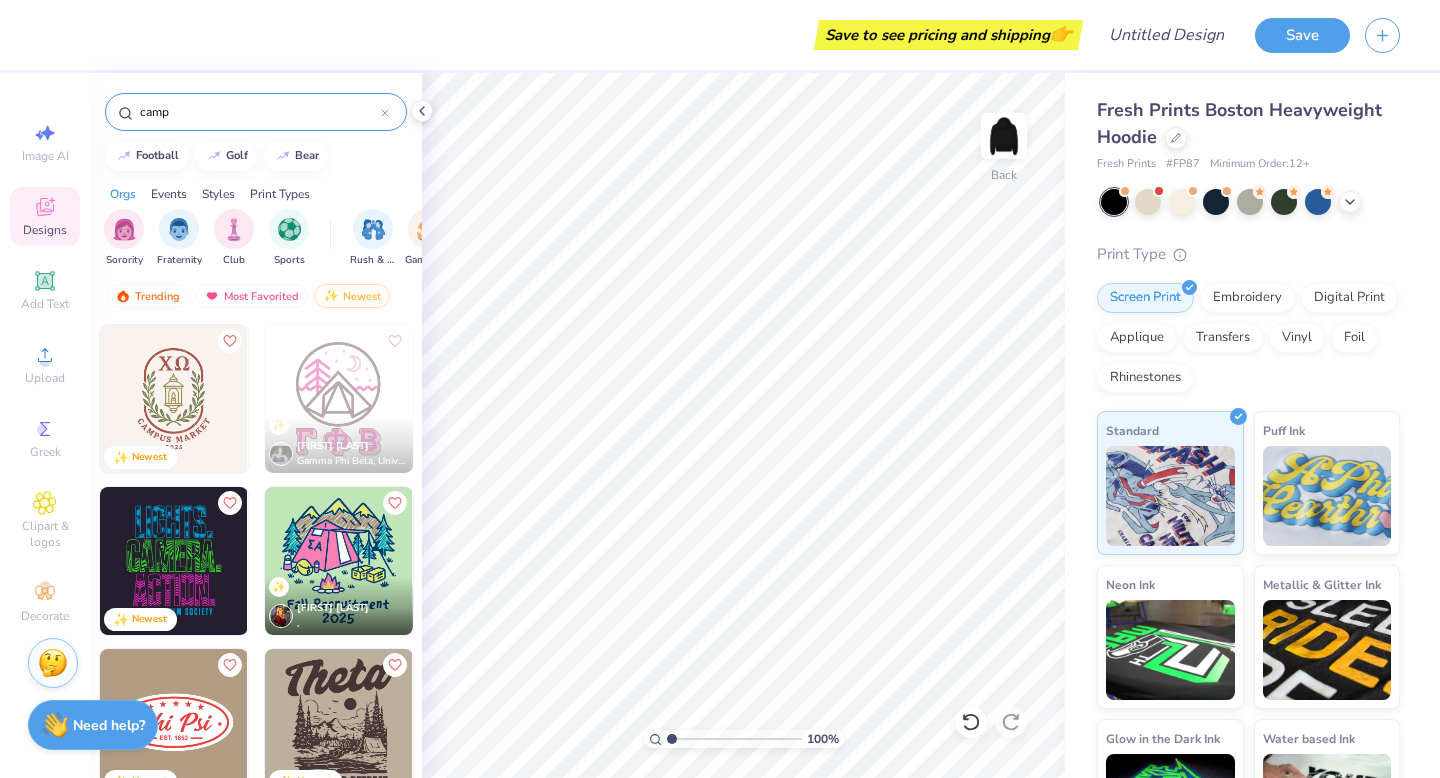 click on "camp" at bounding box center (259, 112) 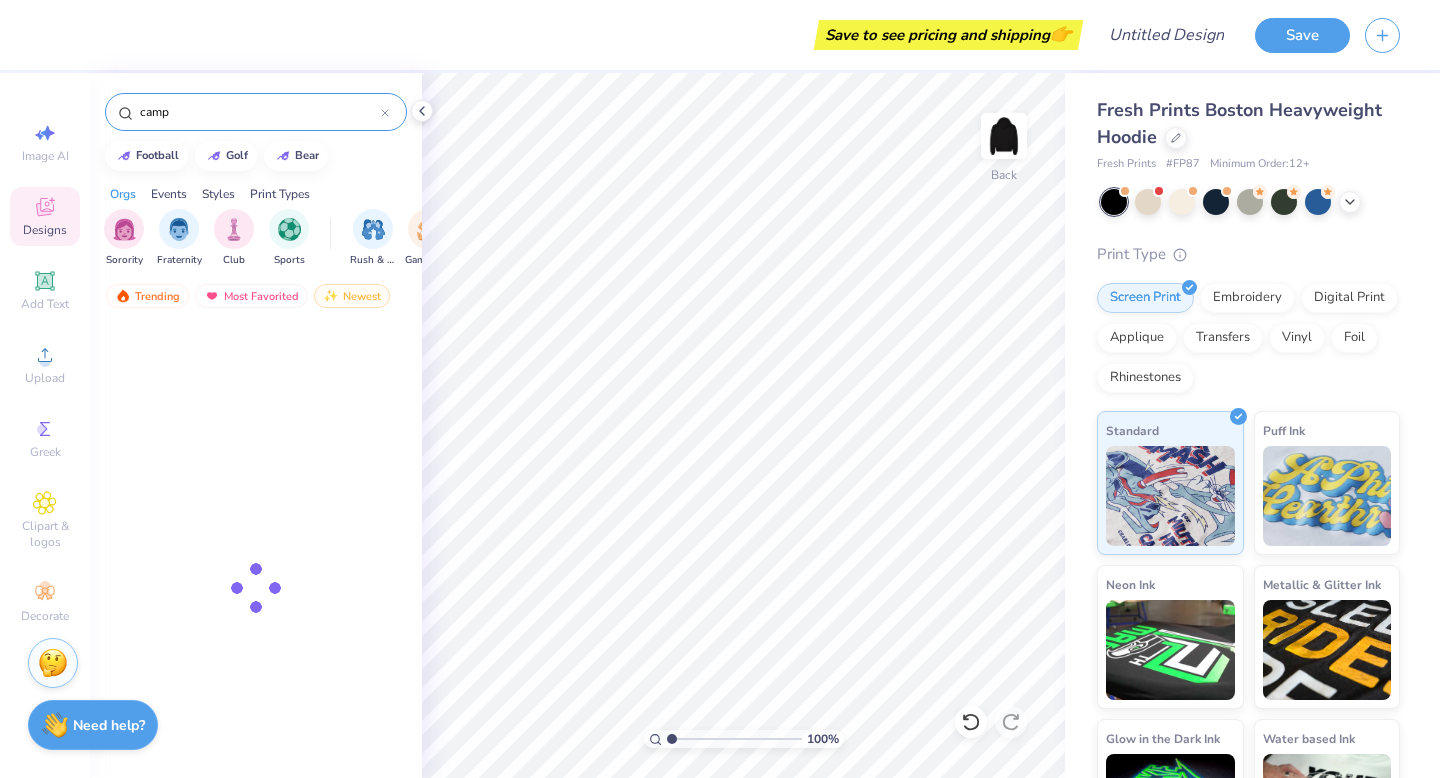 click on "camp" at bounding box center (259, 112) 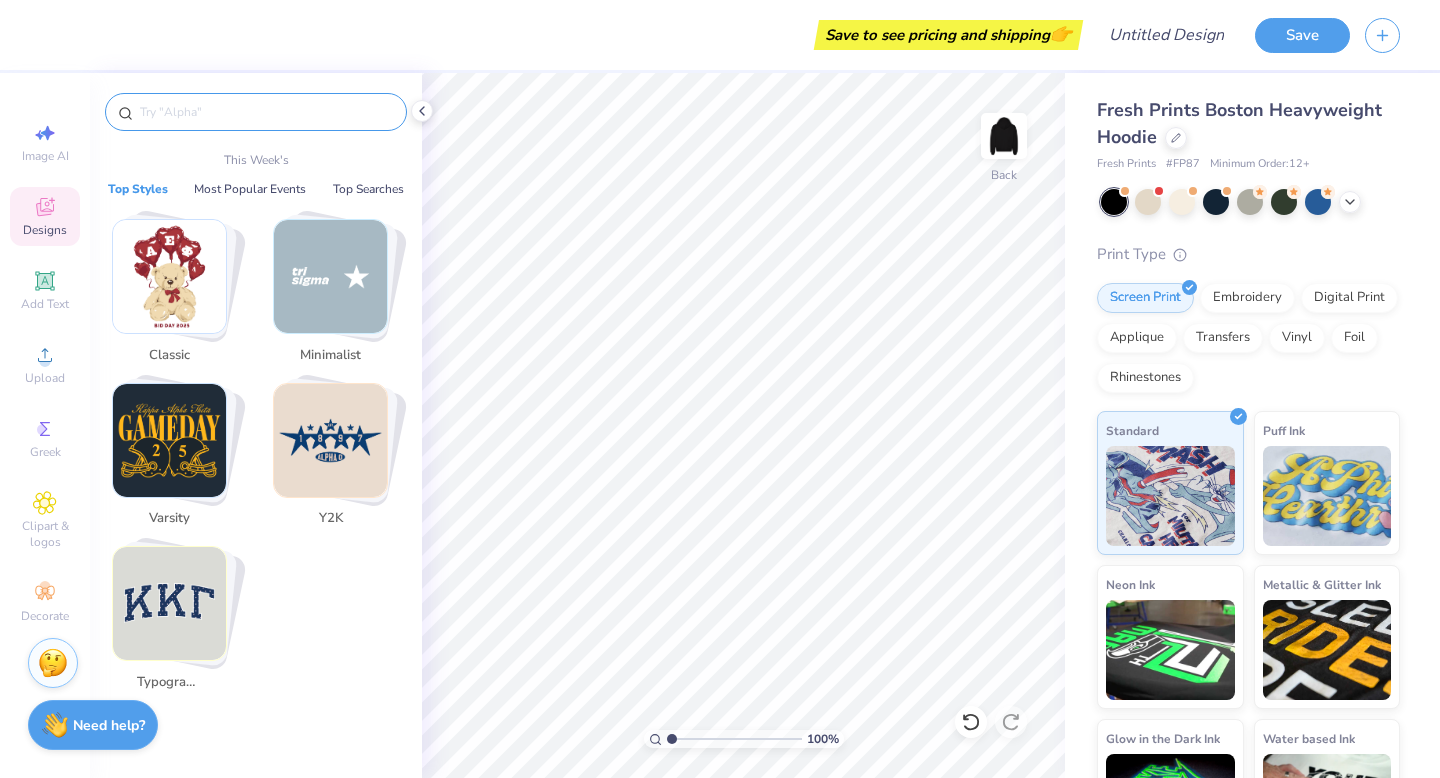 type 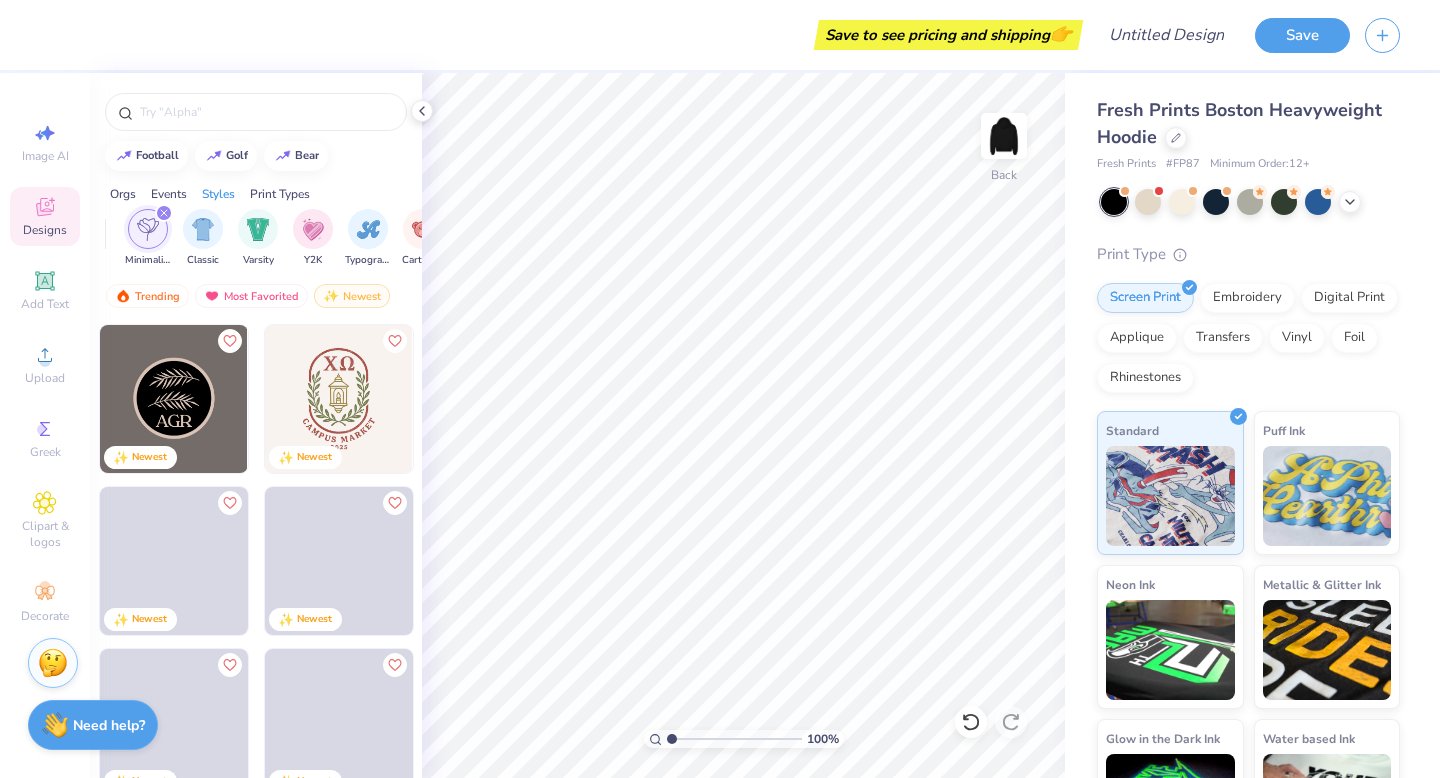 scroll, scrollTop: 0, scrollLeft: 1048, axis: horizontal 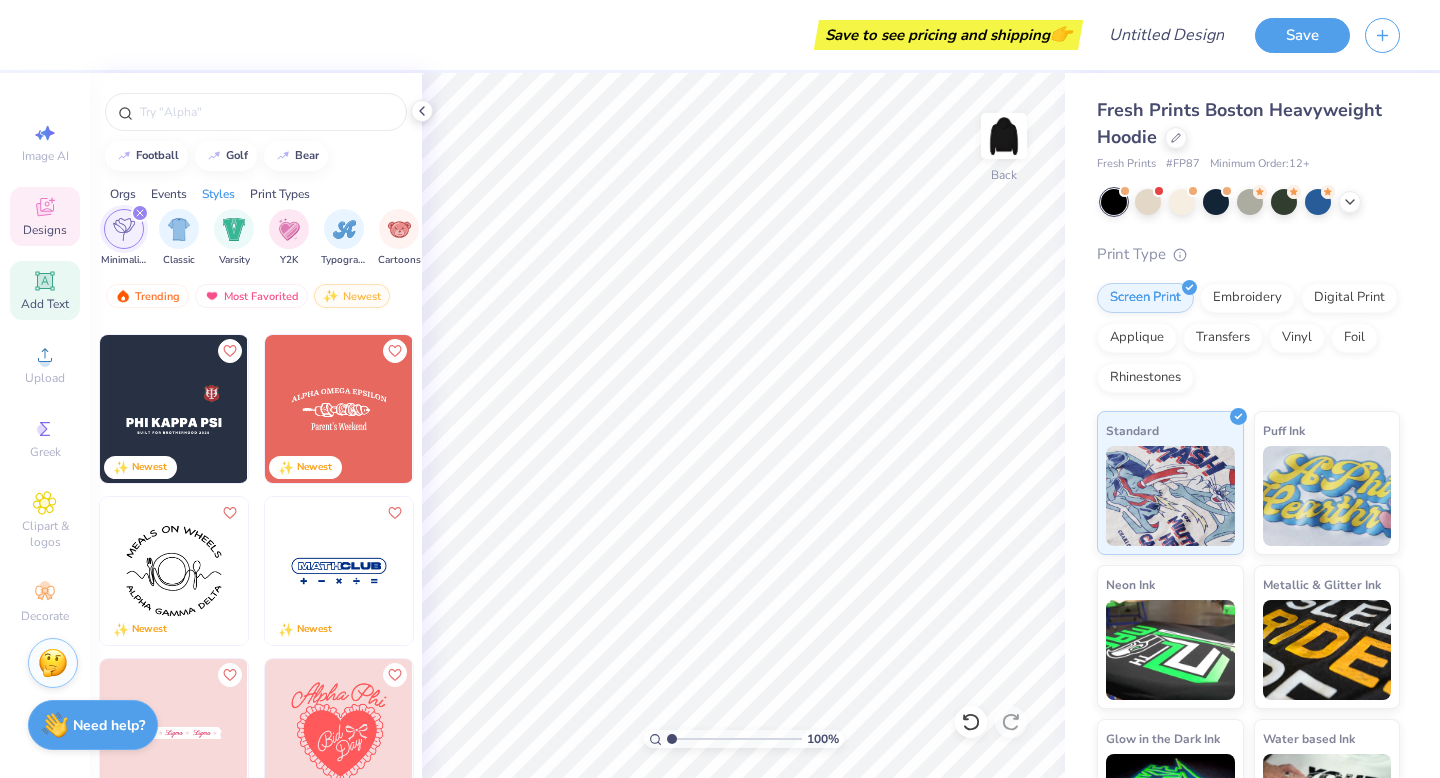 click 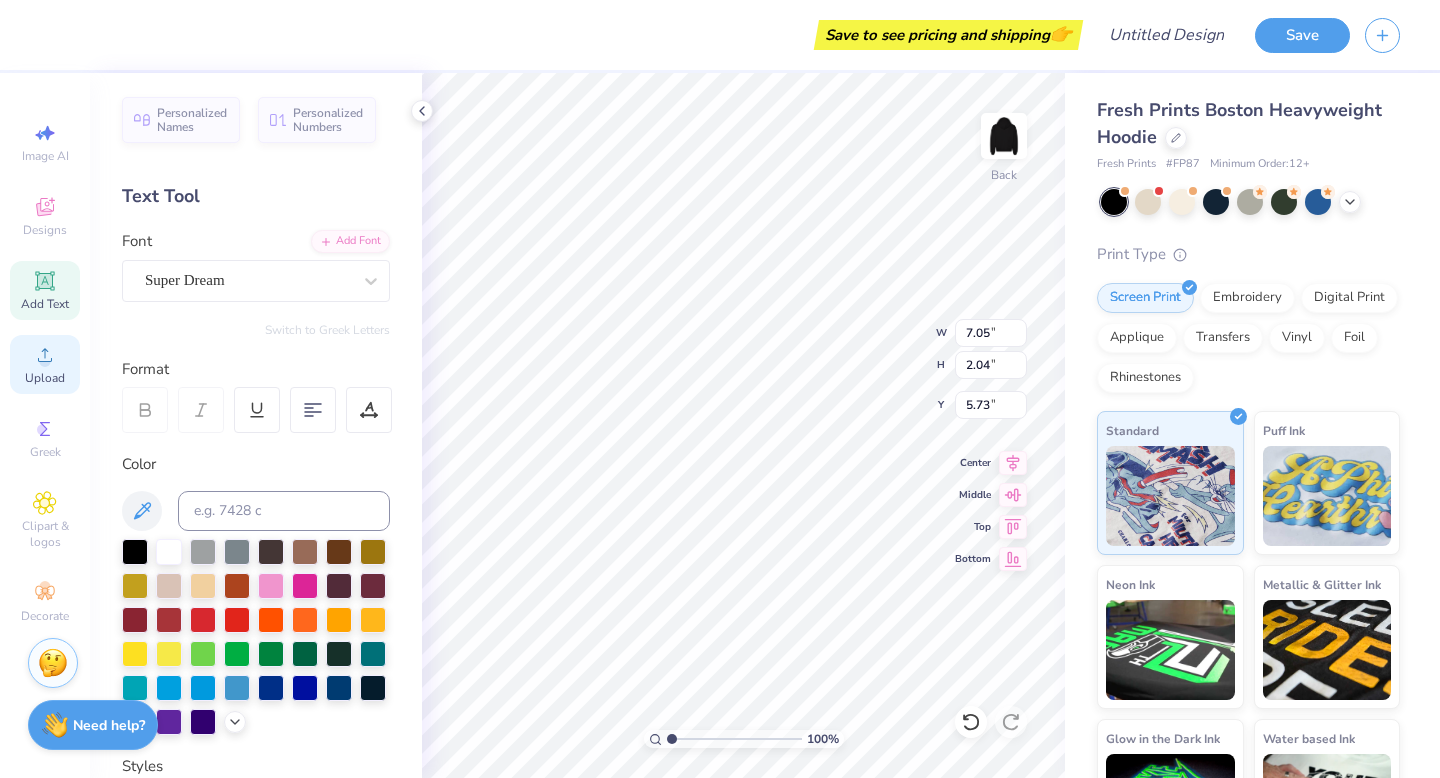 click on "Upload" at bounding box center (45, 364) 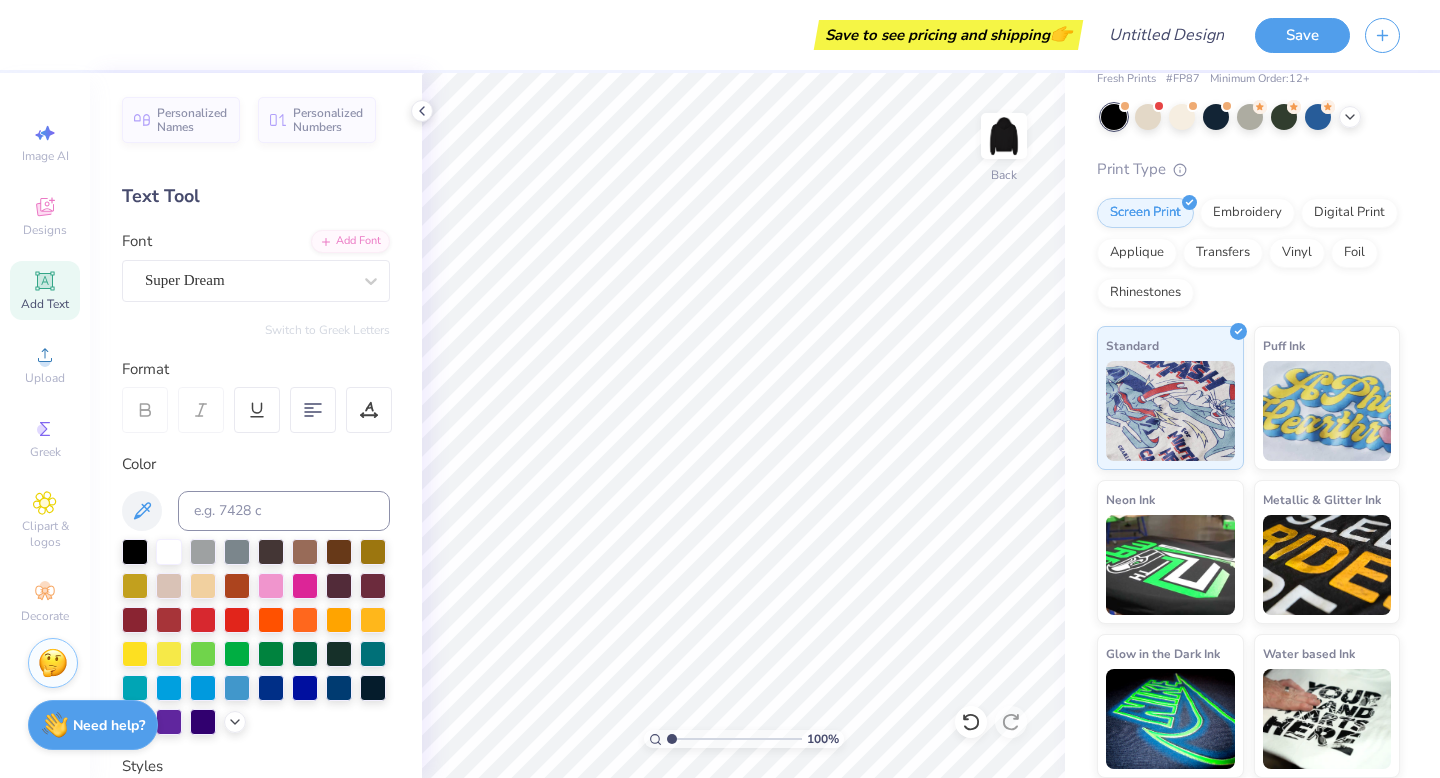 scroll, scrollTop: 0, scrollLeft: 0, axis: both 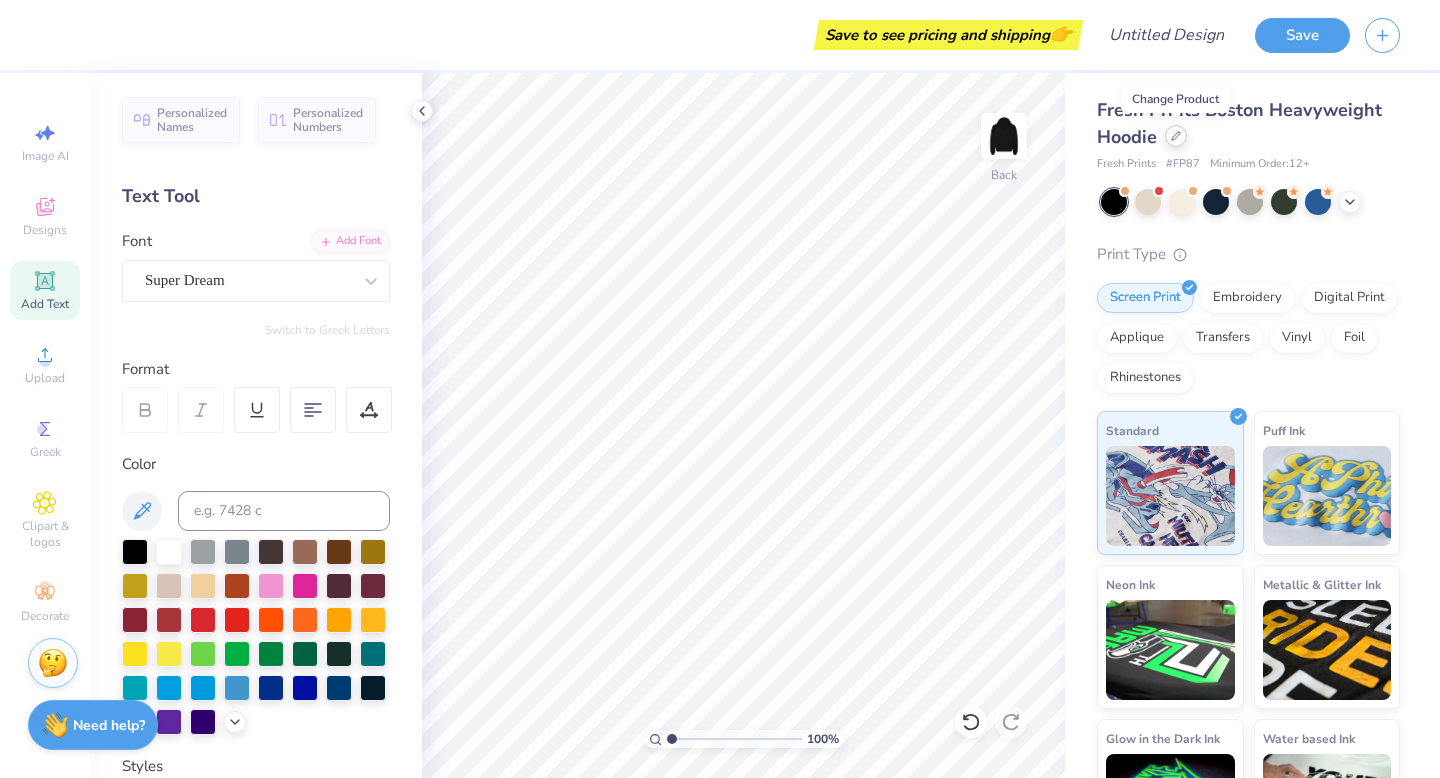 click at bounding box center [1176, 136] 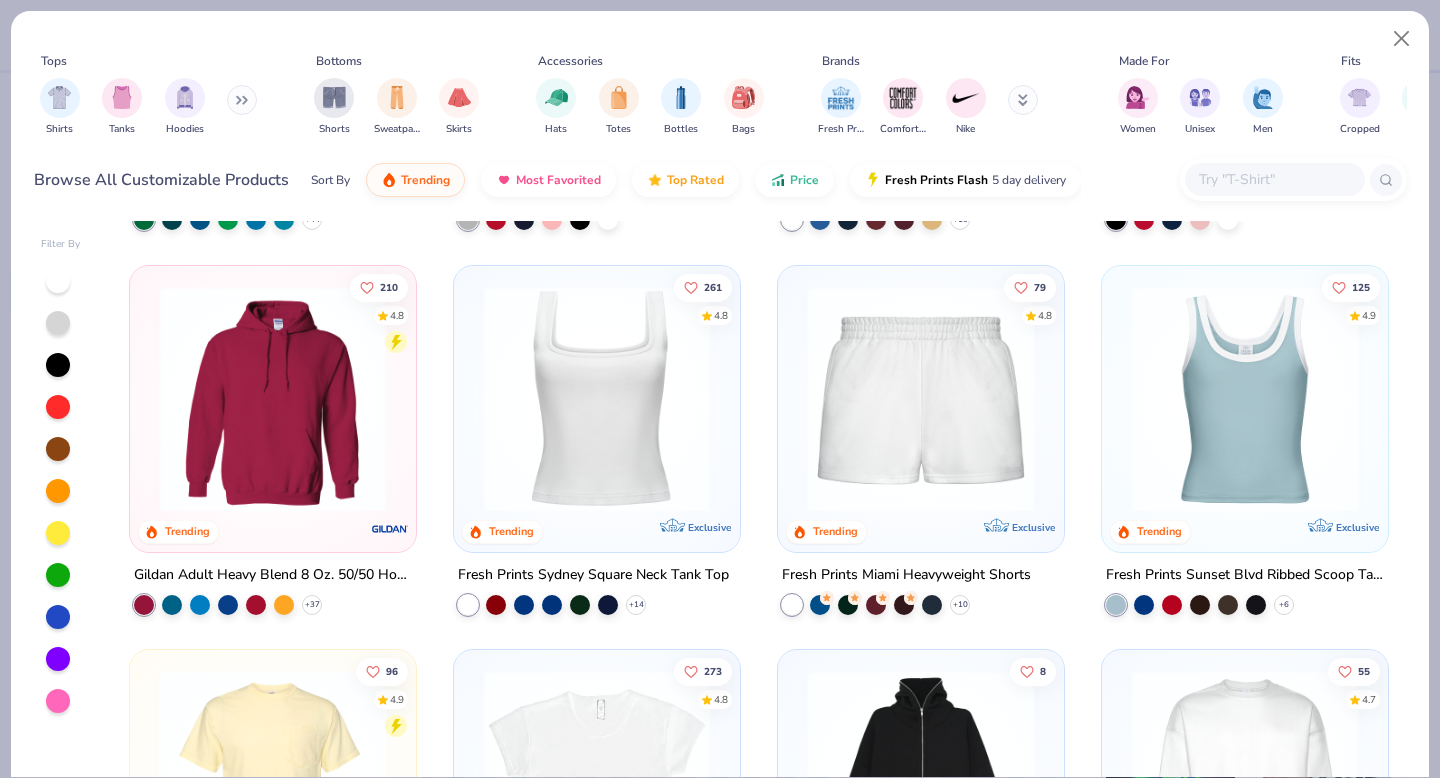 scroll, scrollTop: 0, scrollLeft: 0, axis: both 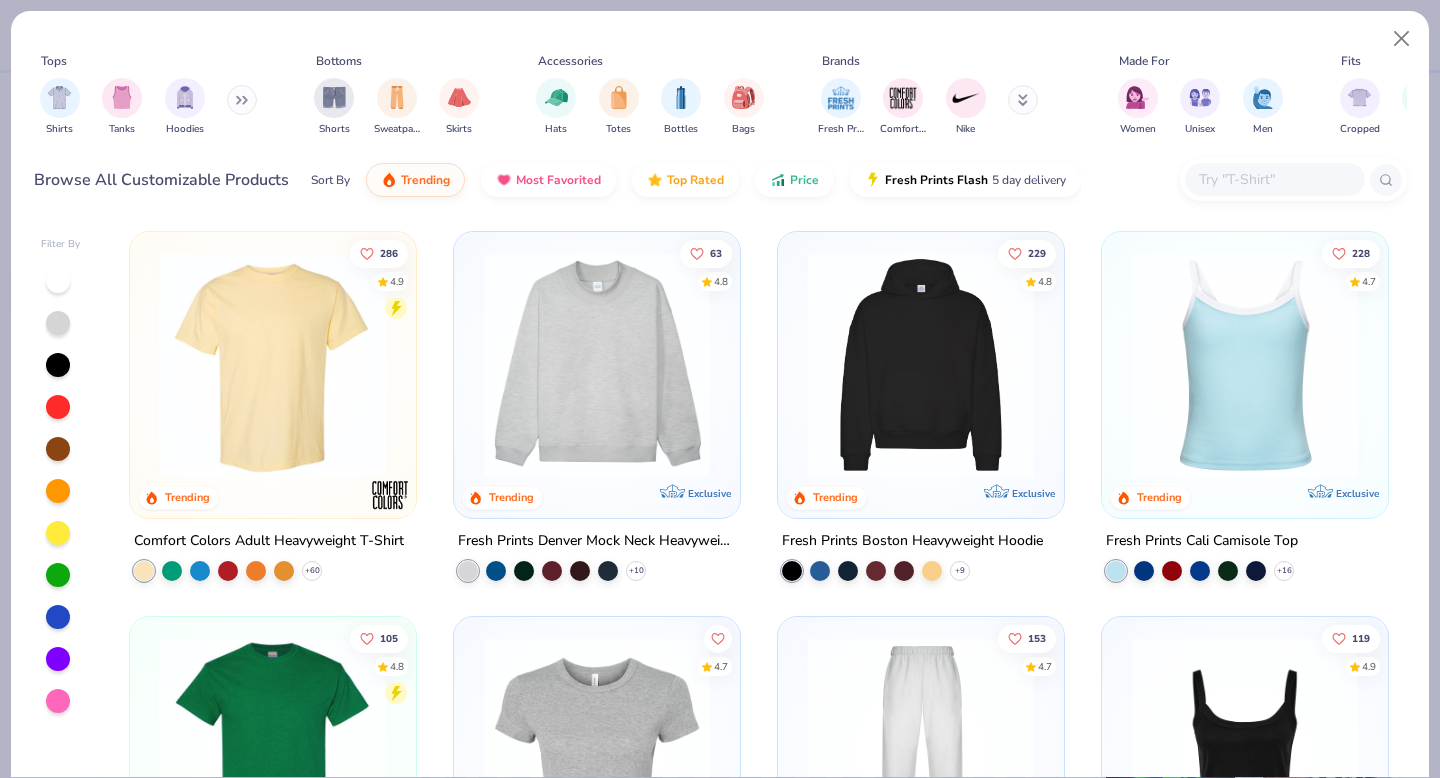 click at bounding box center [1023, 100] 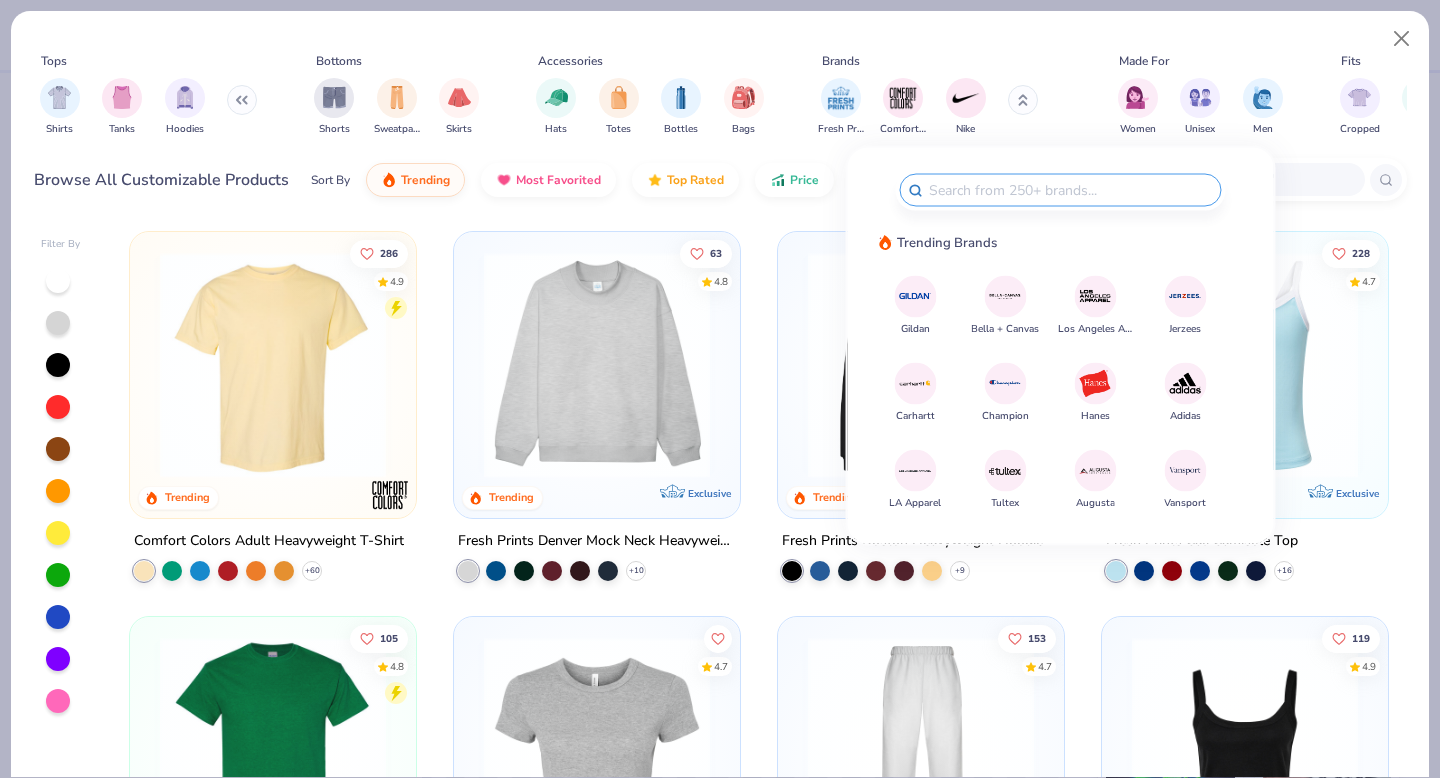 click on "[NUMBER] [NUMBER] Trending Exclusive Fresh Prints [CITY] Heavyweight Hoodie + [NUMBER]" at bounding box center (921, 423) 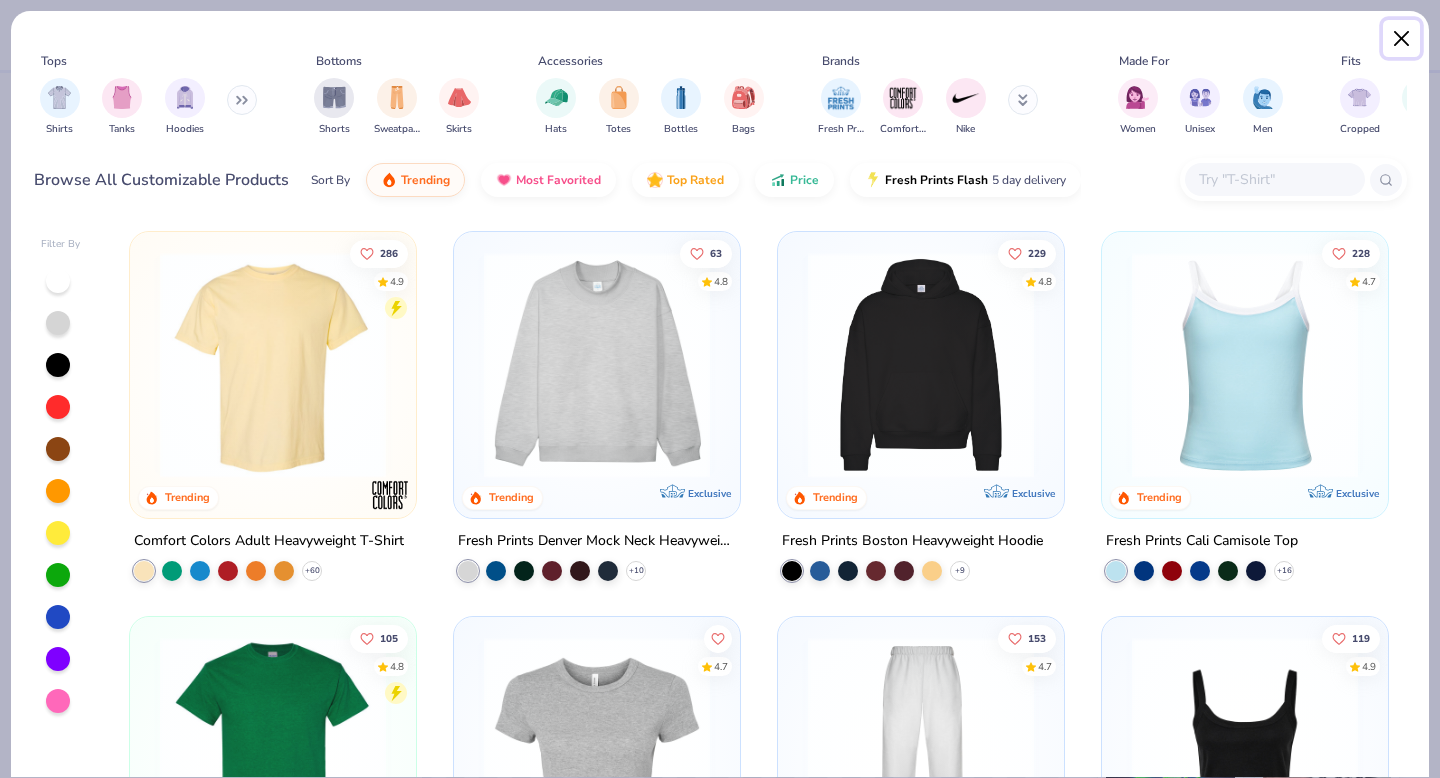click at bounding box center (1402, 39) 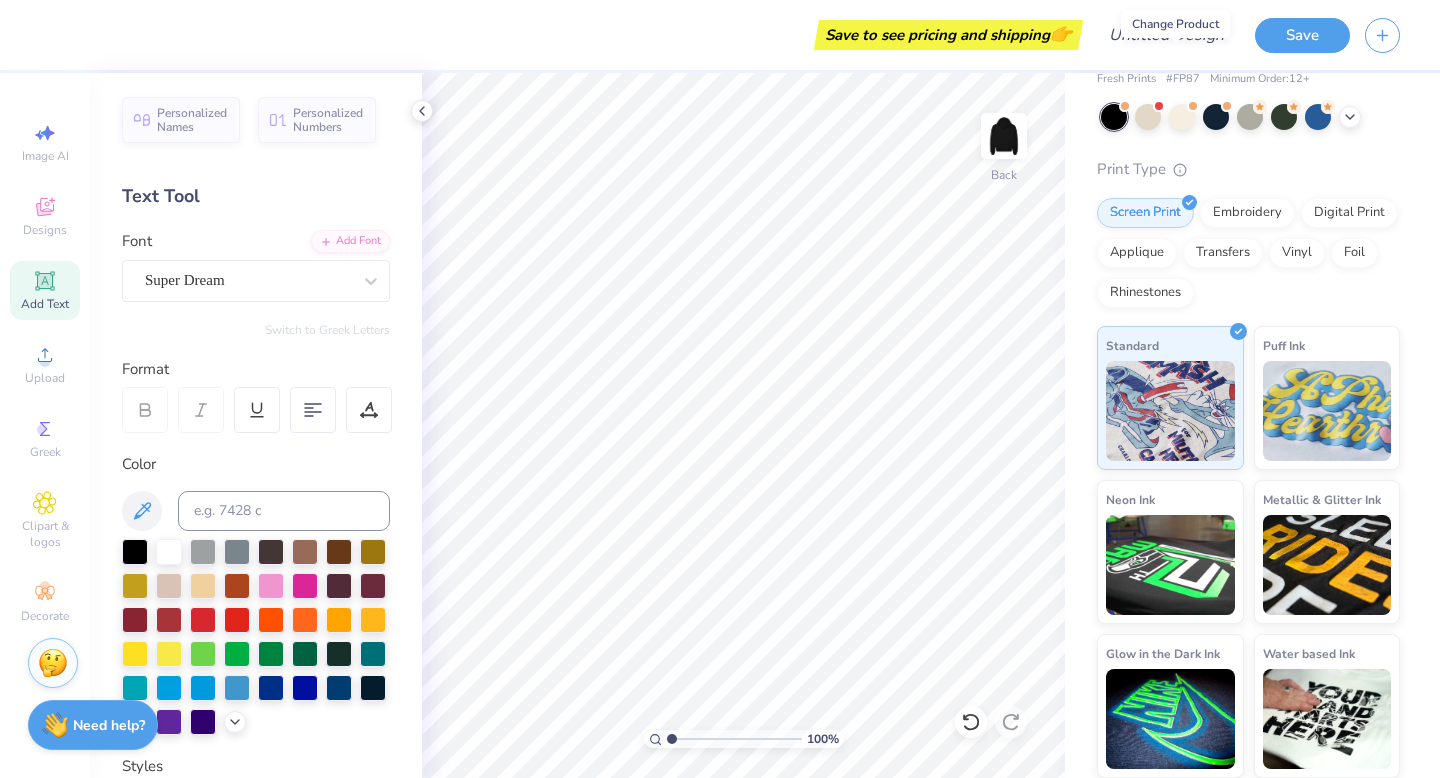 scroll, scrollTop: 0, scrollLeft: 0, axis: both 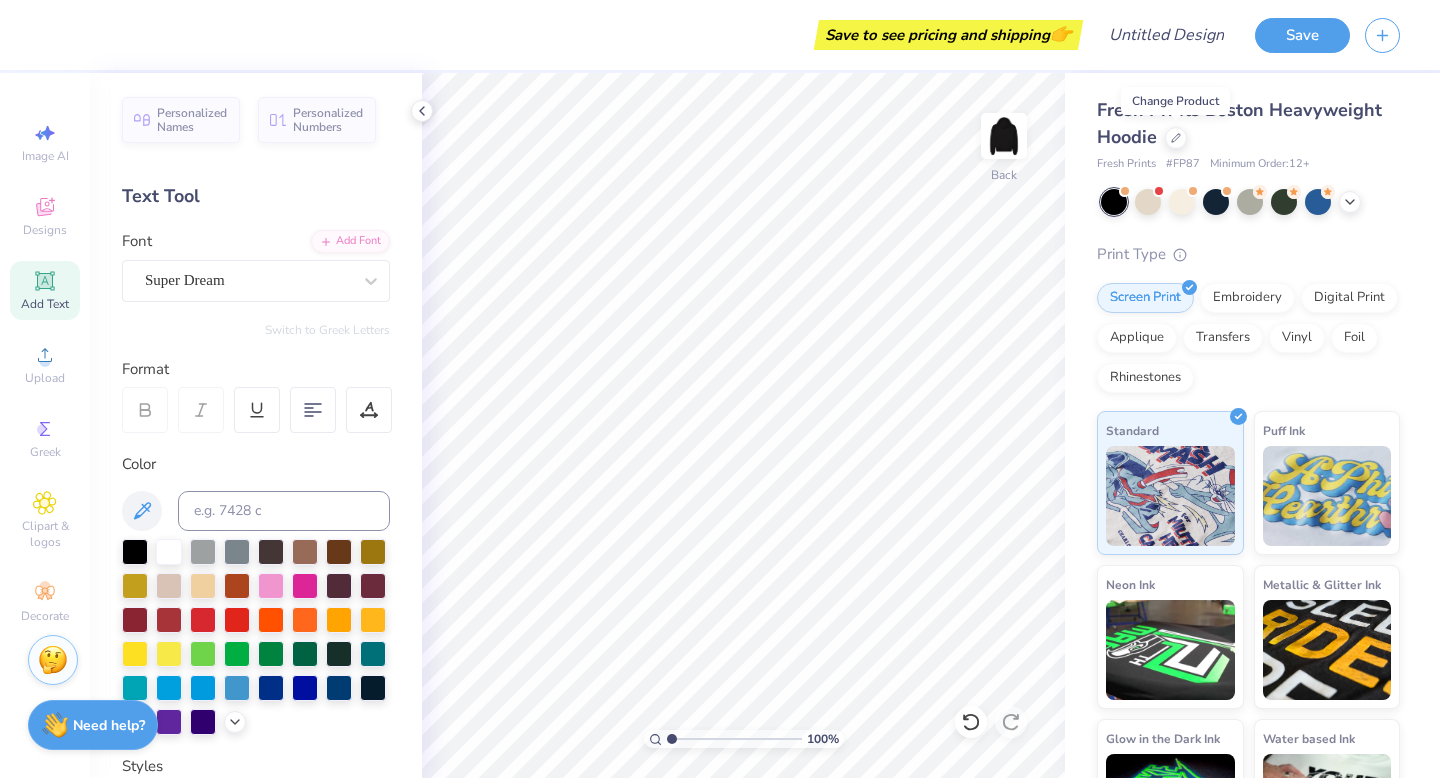 click at bounding box center [53, 660] 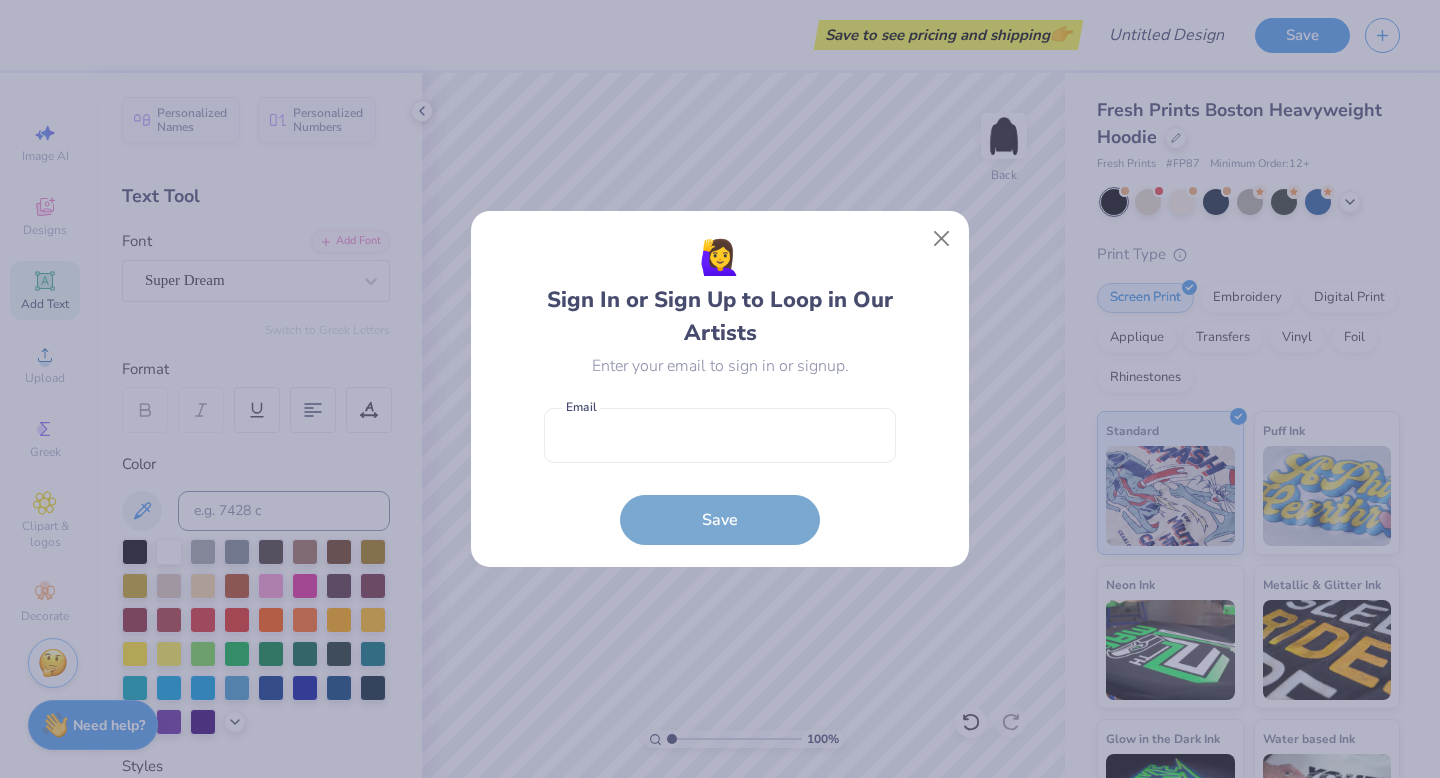 click on "🙋‍♀️ Sign In or Sign Up to Loop in Our Artists Enter your email to sign in or signup. Email is a required field Email Save" at bounding box center (720, 389) 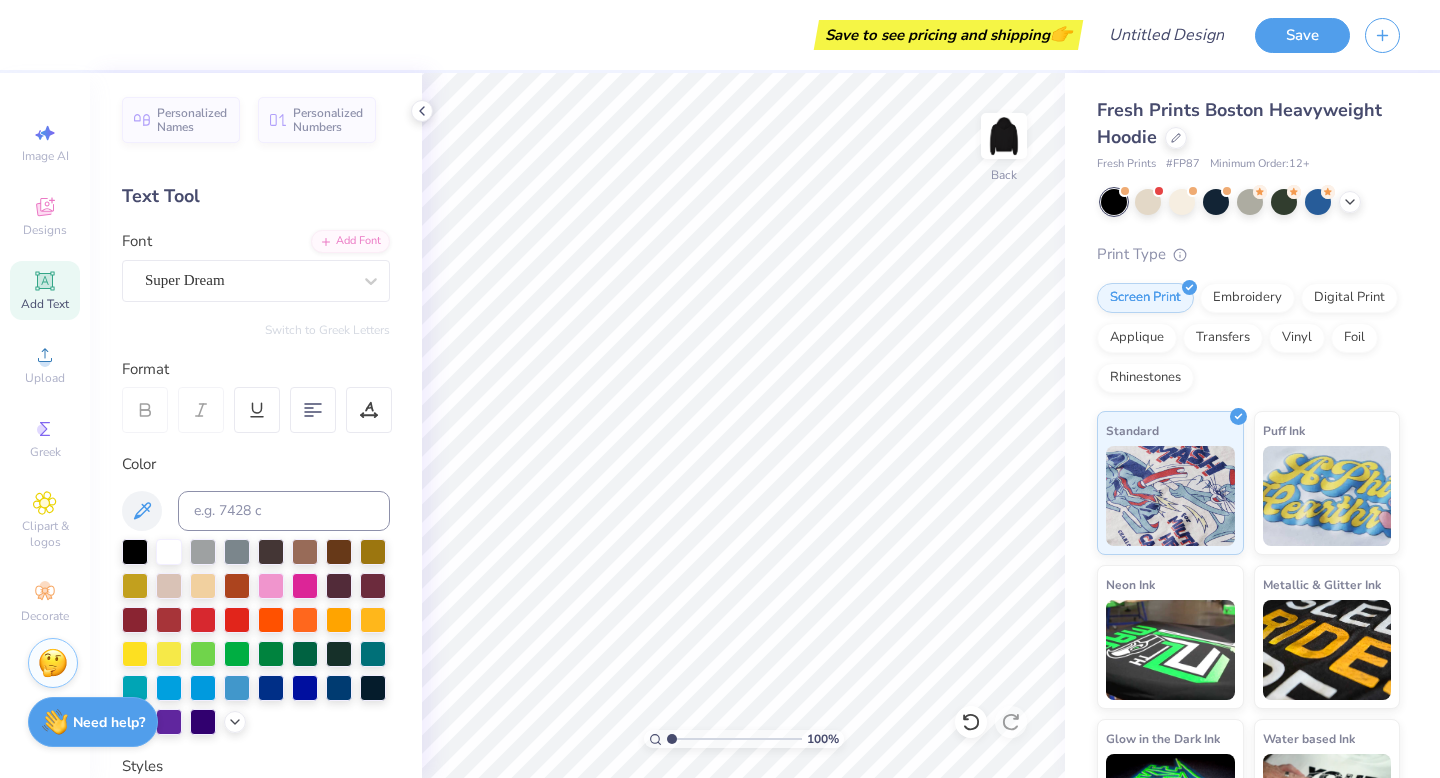 click on "Need help?" at bounding box center (109, 722) 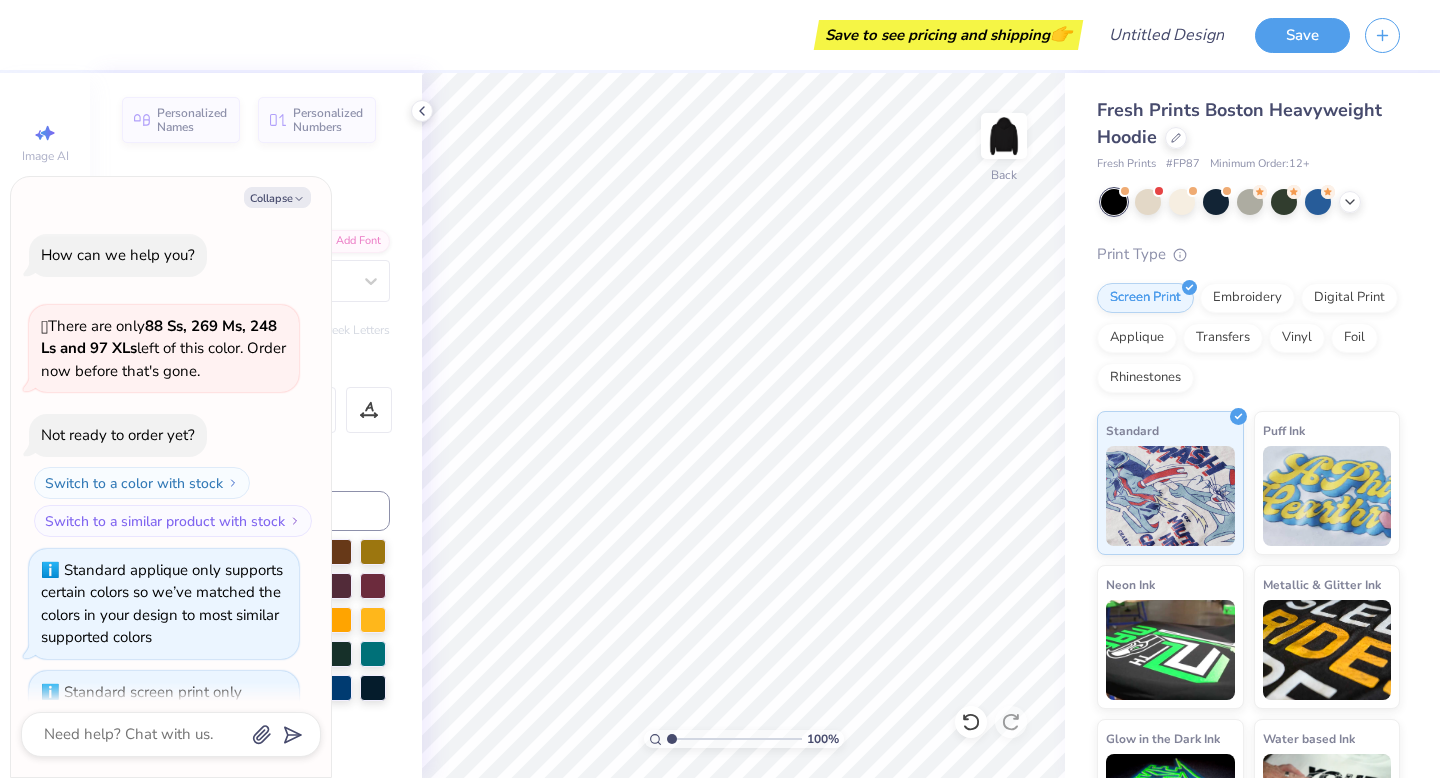 scroll, scrollTop: 94, scrollLeft: 0, axis: vertical 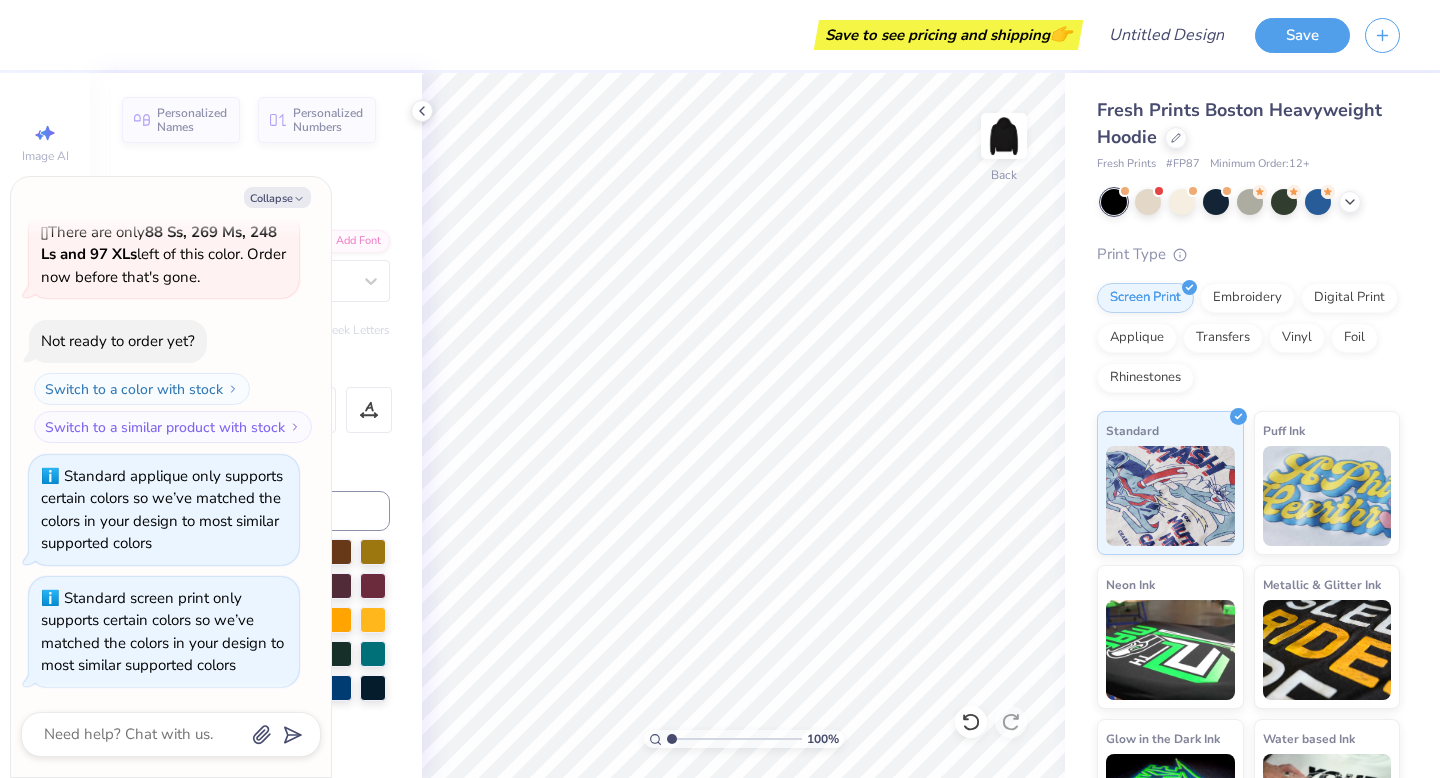 click on "Personalized Names Personalized Numbers Text Tool  Add Font Font Super Dream Switch to Greek Letters Format Color Styles Text Shape" at bounding box center [256, 425] 